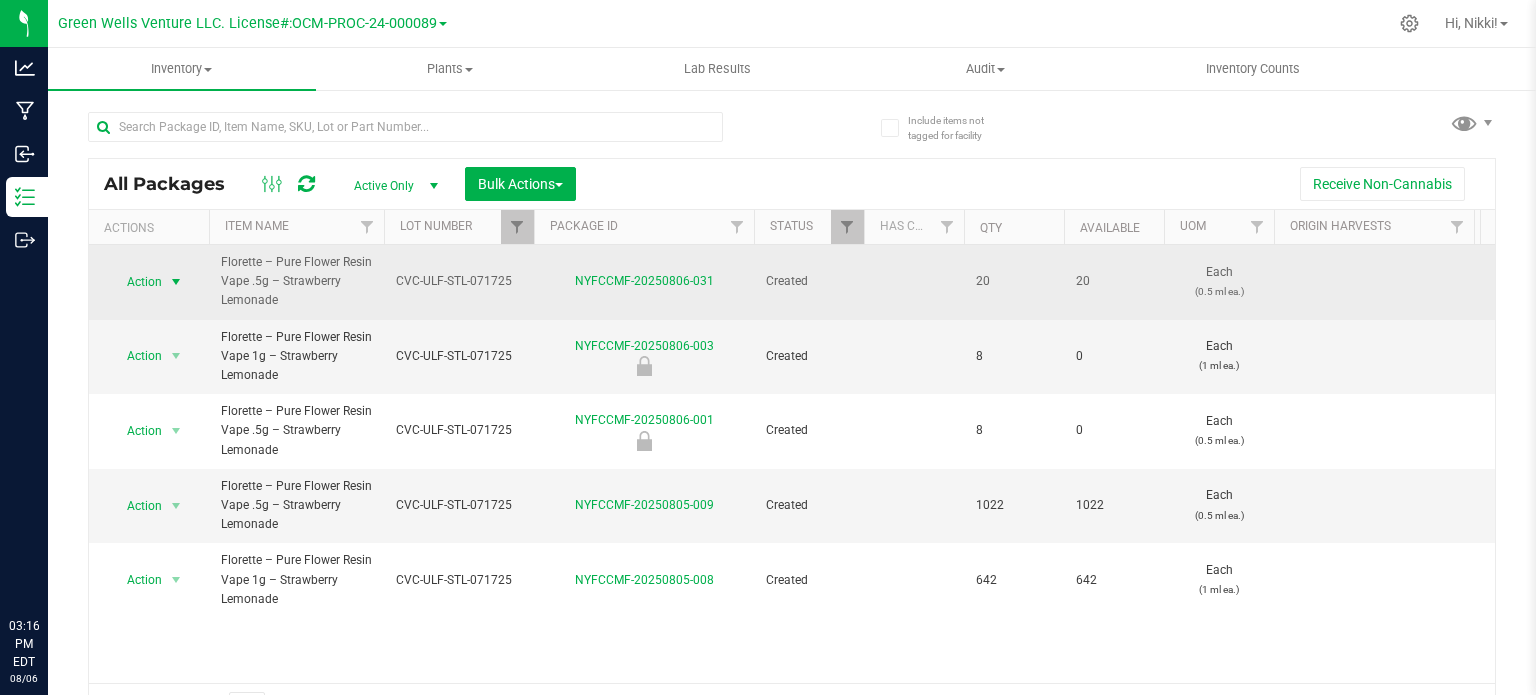 scroll, scrollTop: 0, scrollLeft: 0, axis: both 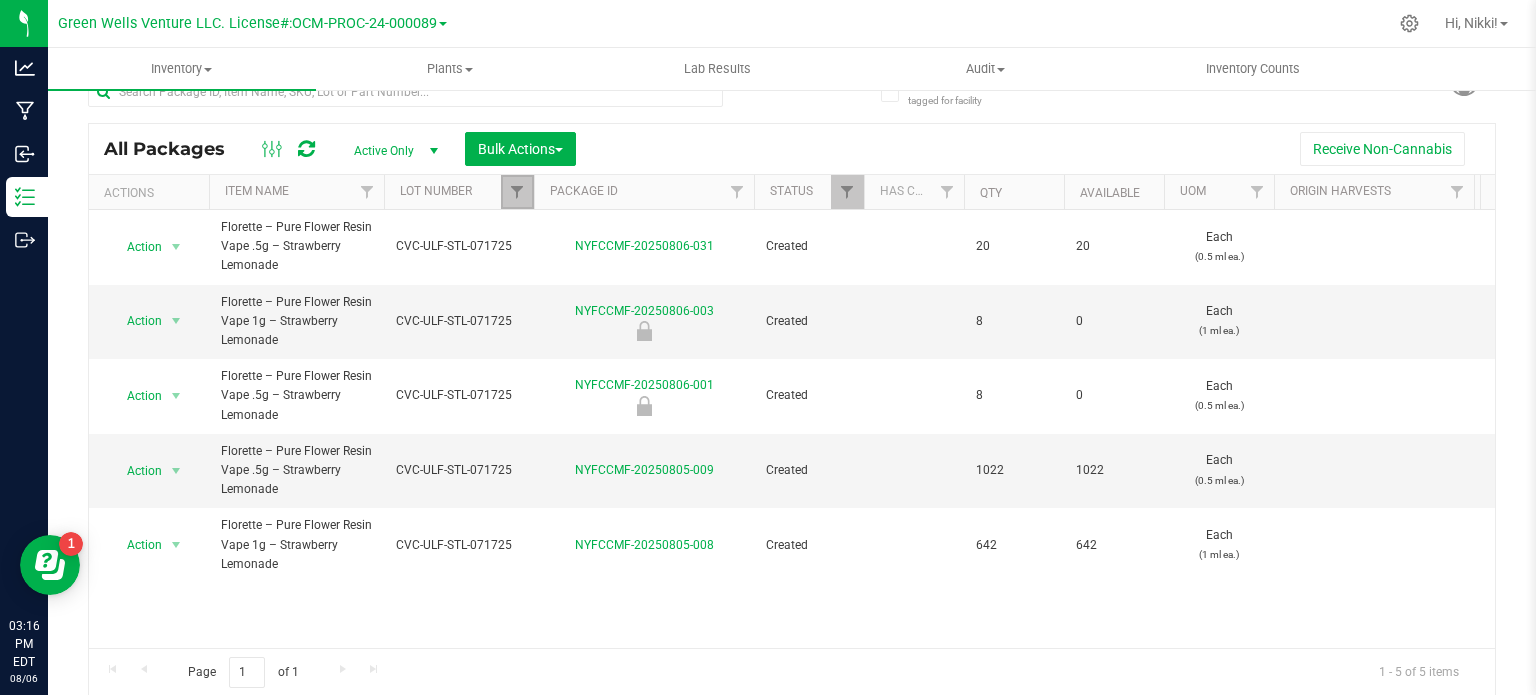 click at bounding box center (517, 192) 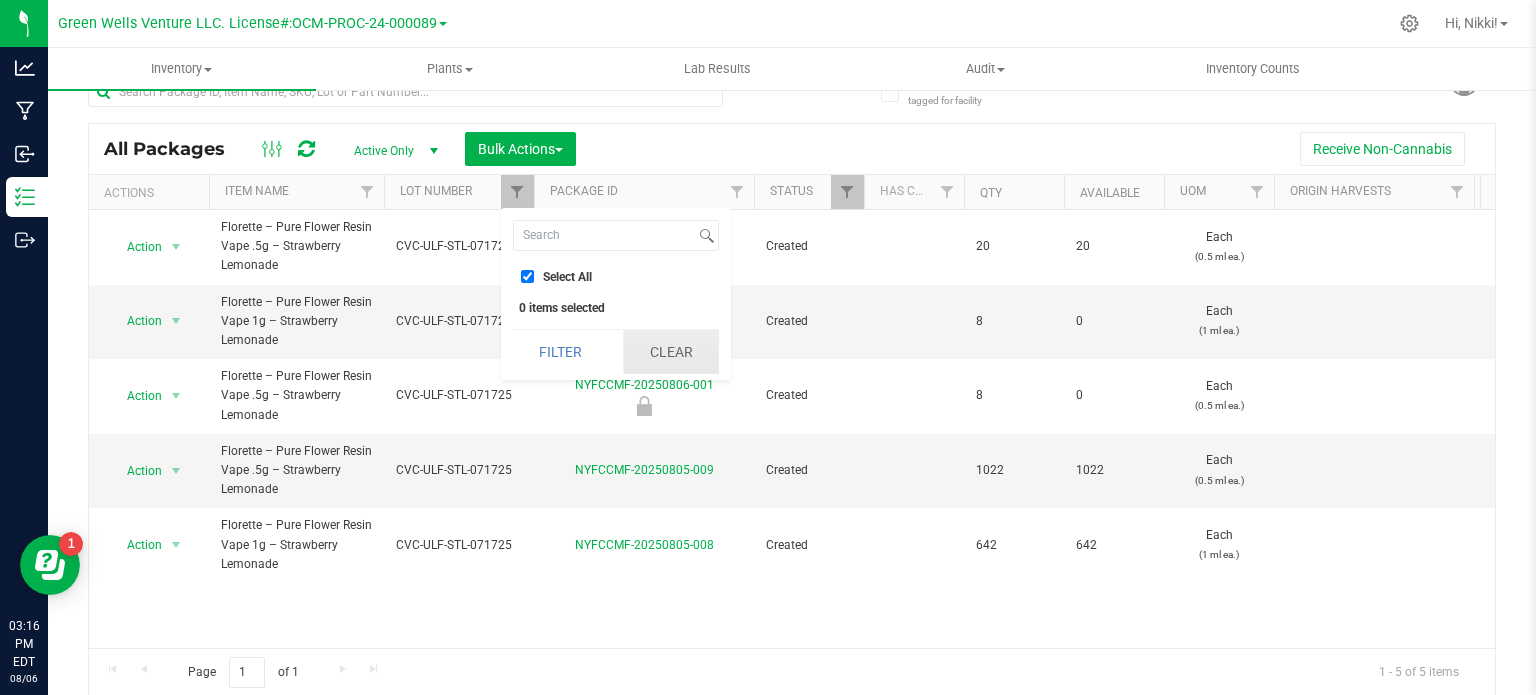 click on "Clear" at bounding box center (671, 352) 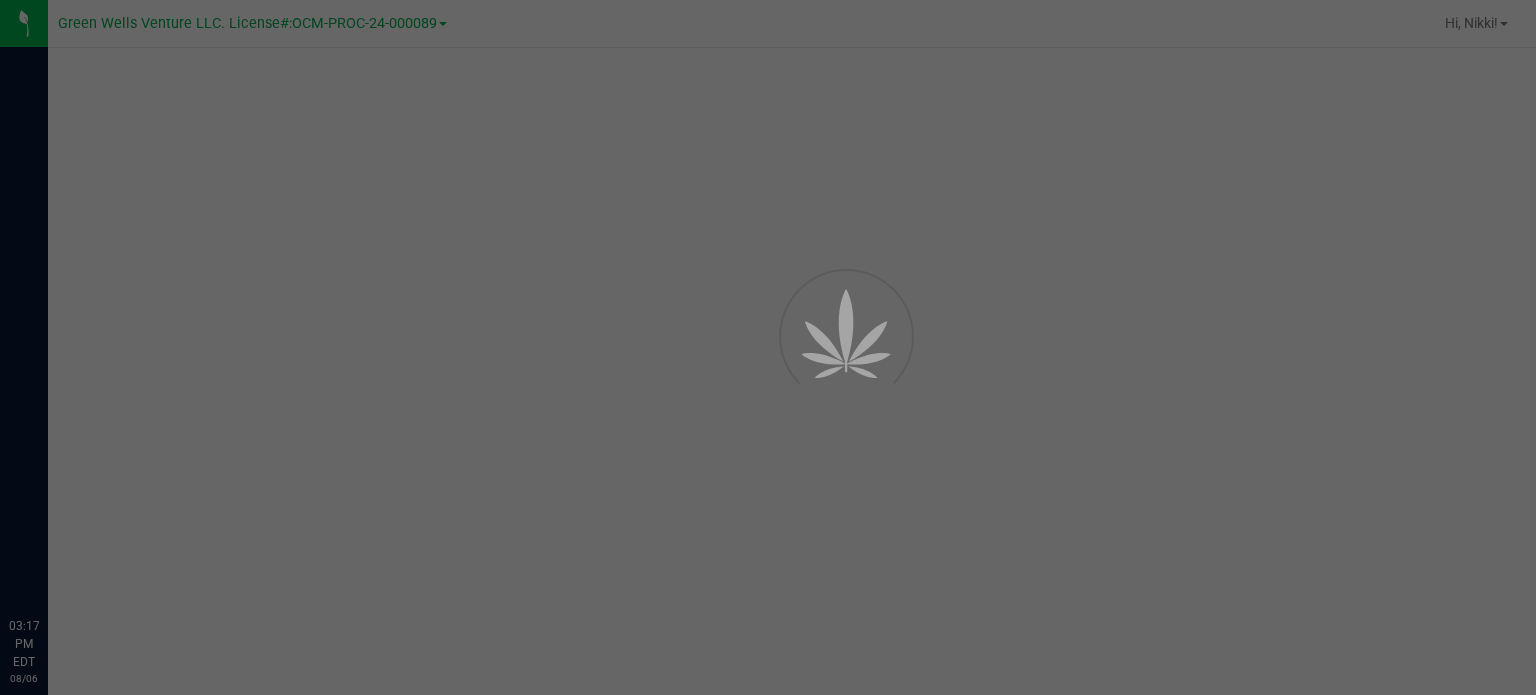 scroll, scrollTop: 0, scrollLeft: 0, axis: both 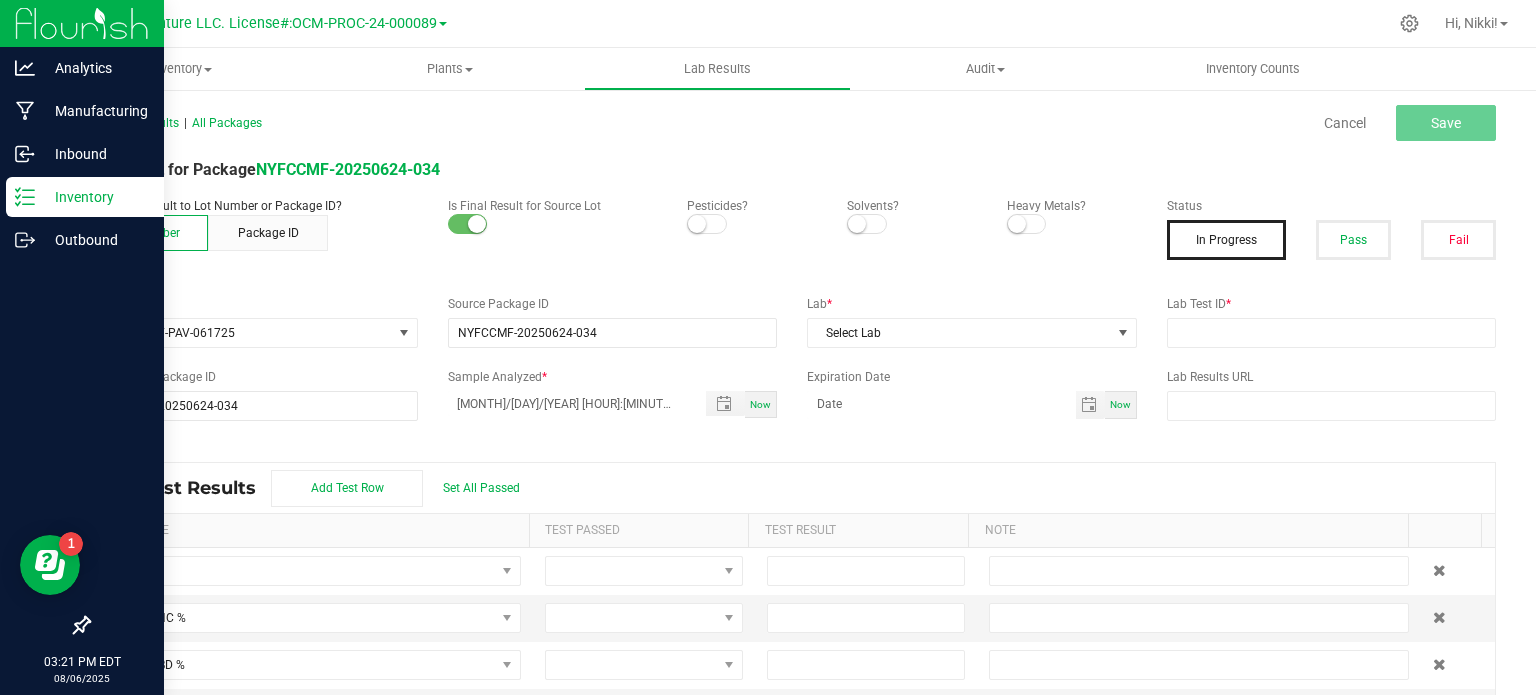 click 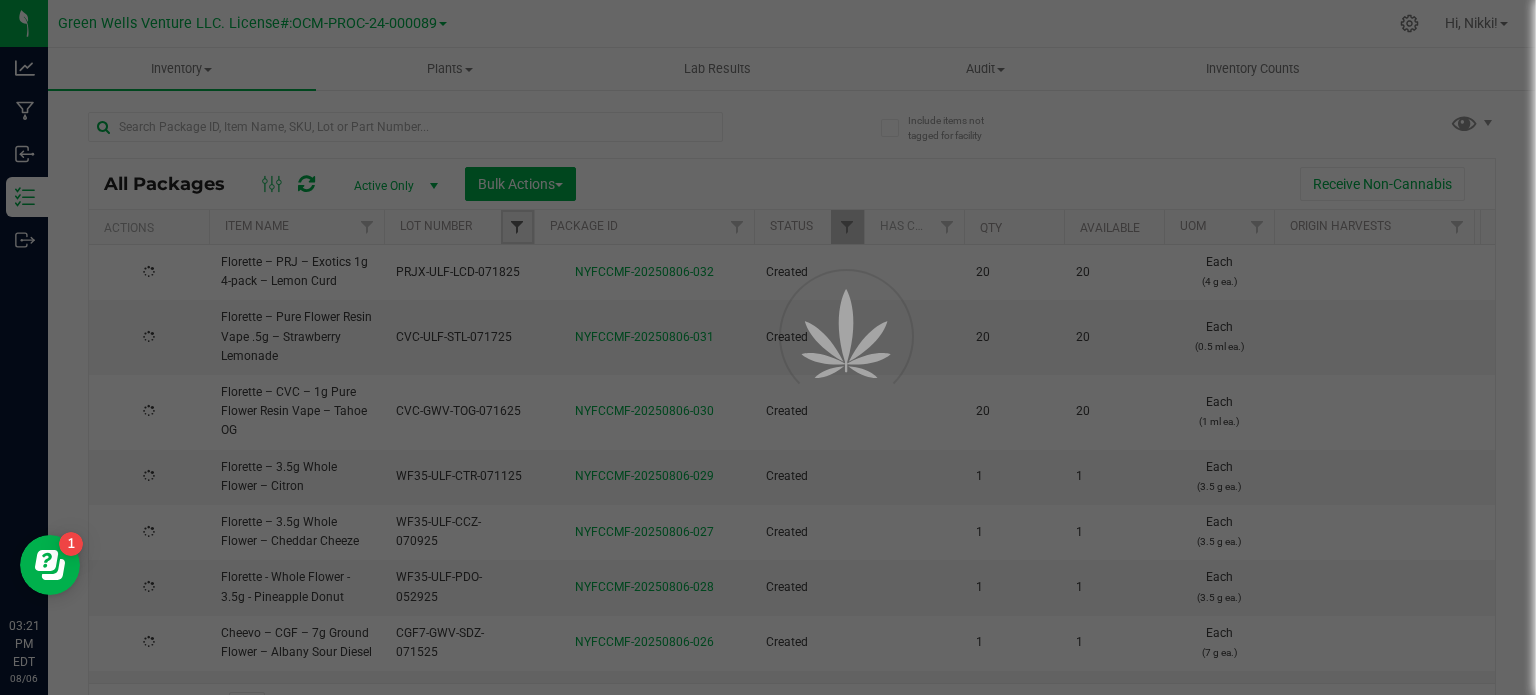 click at bounding box center (517, 227) 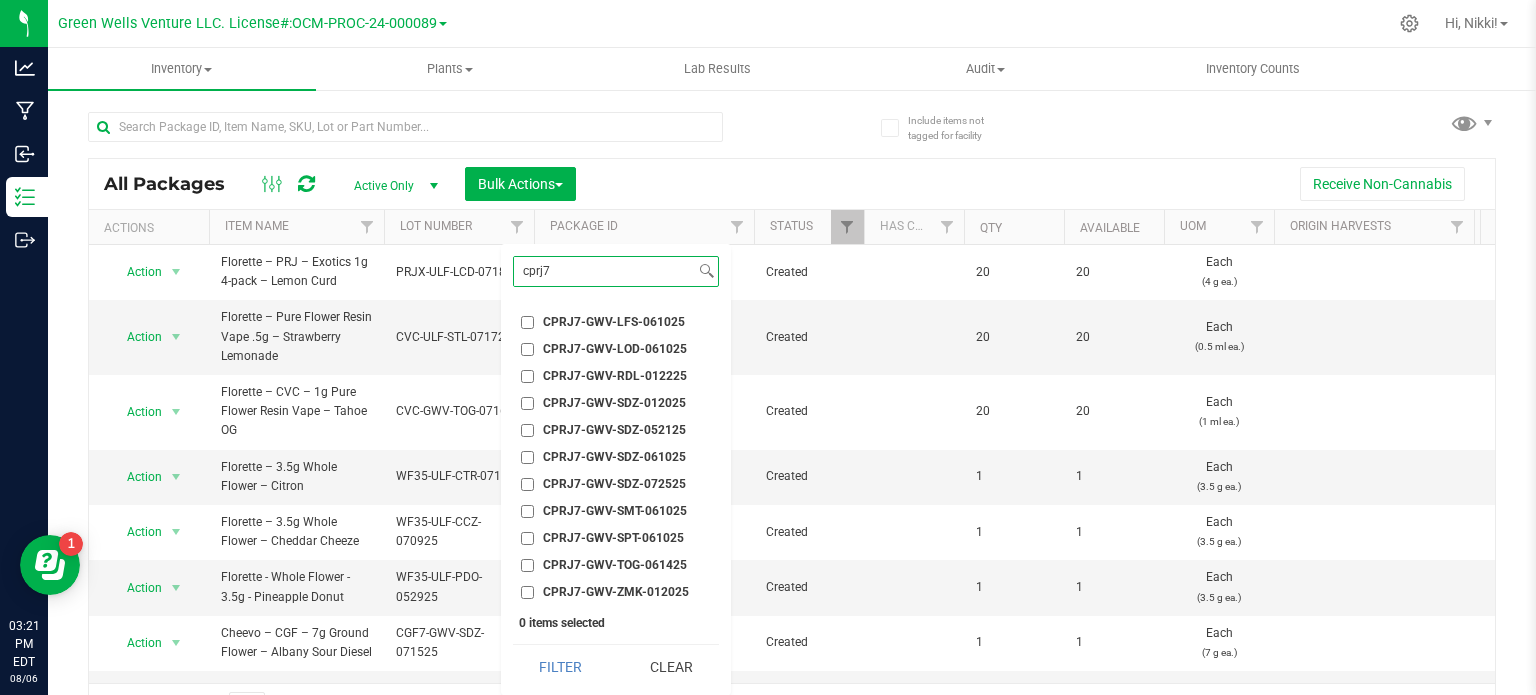scroll, scrollTop: 0, scrollLeft: 0, axis: both 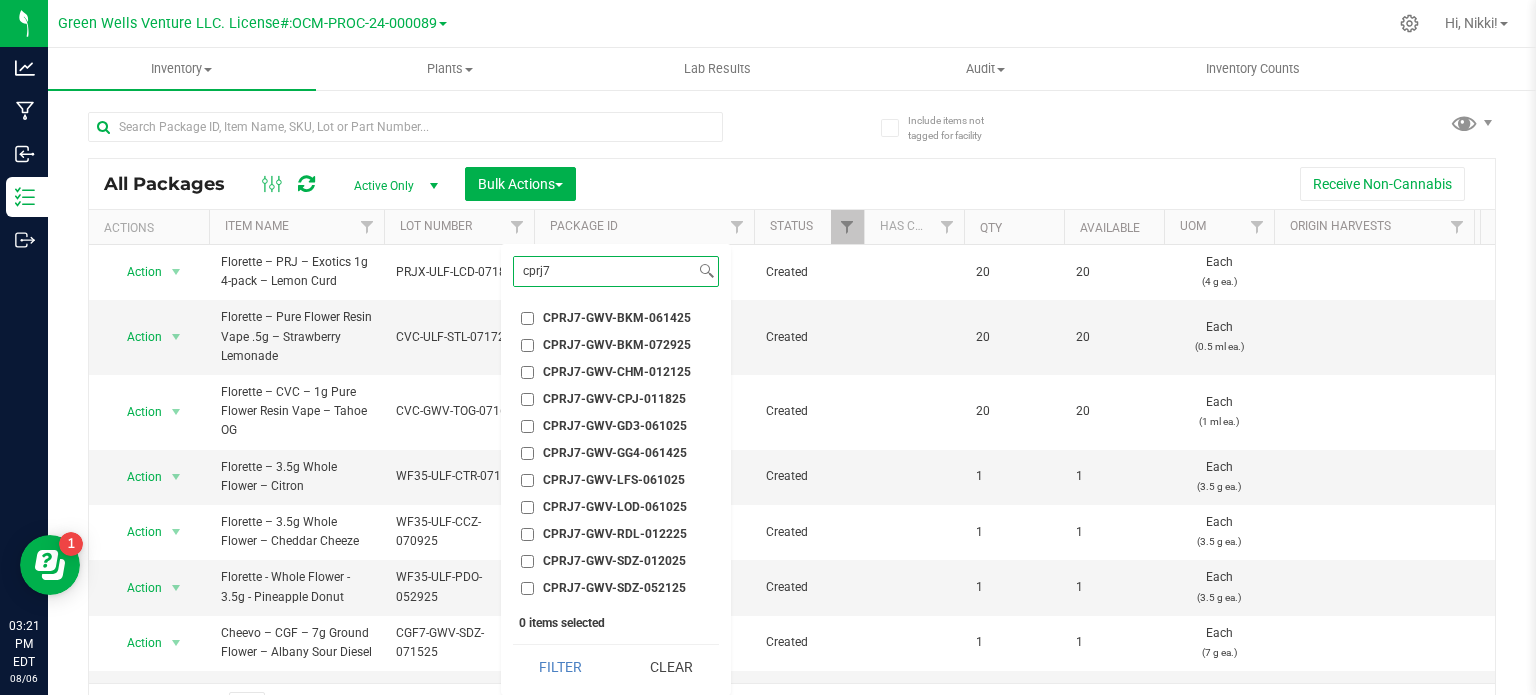 type on "cprj7" 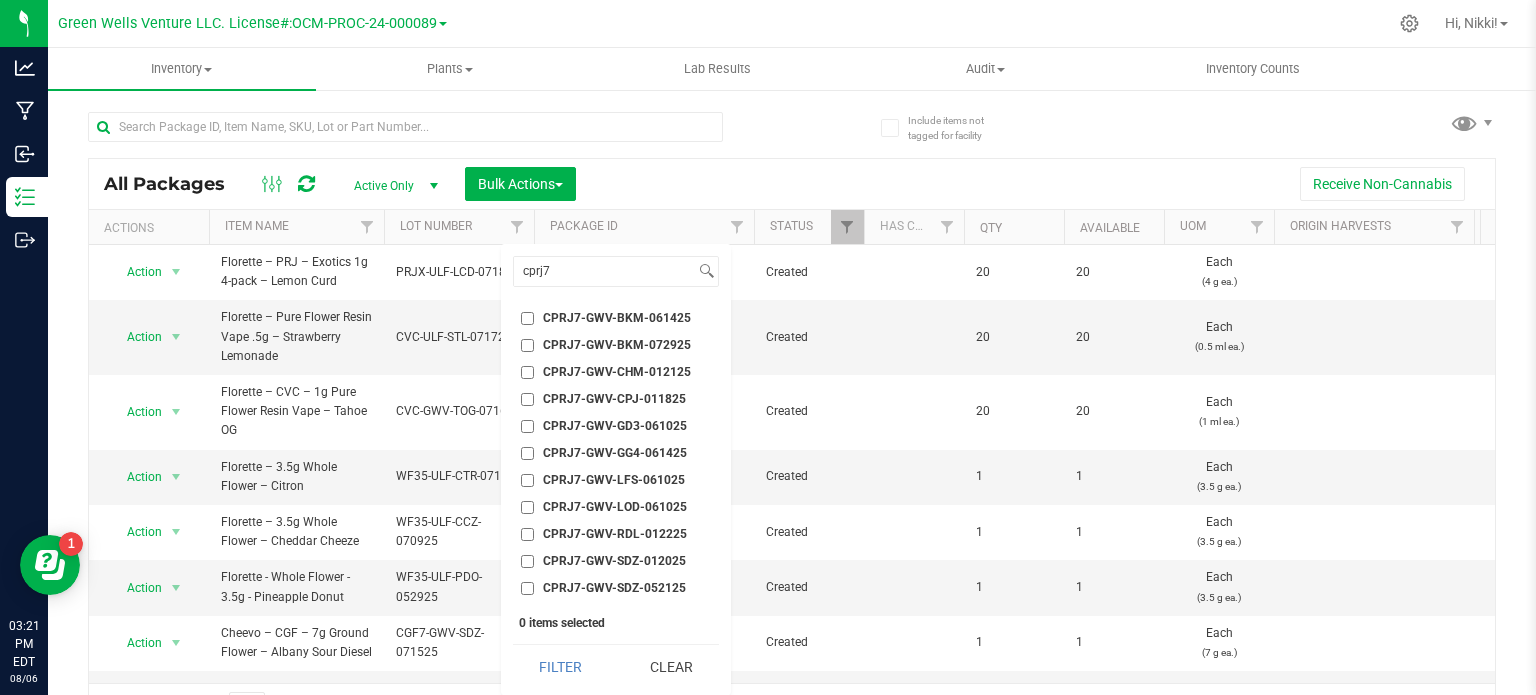 click on "CPRJ7-GWV-CHM-012125" at bounding box center [527, 372] 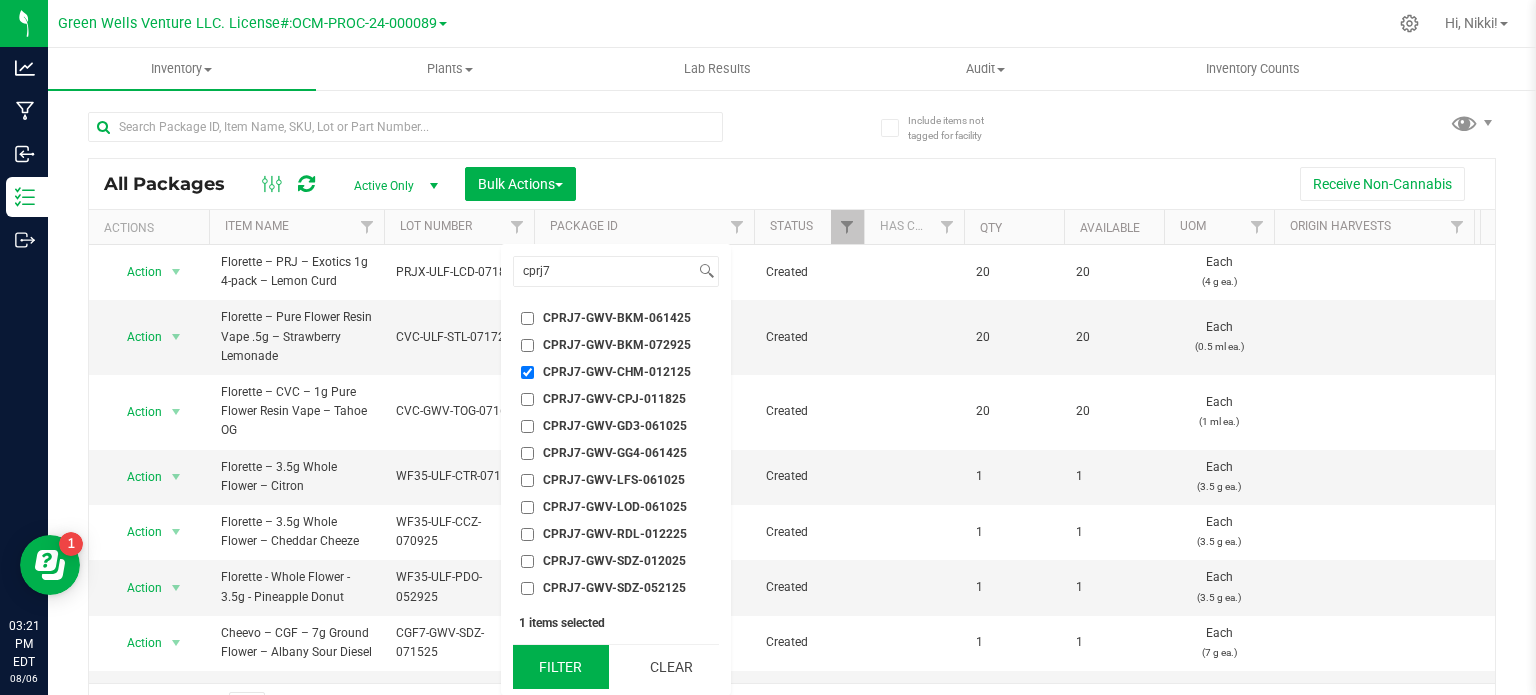 click on "Filter" at bounding box center (561, 667) 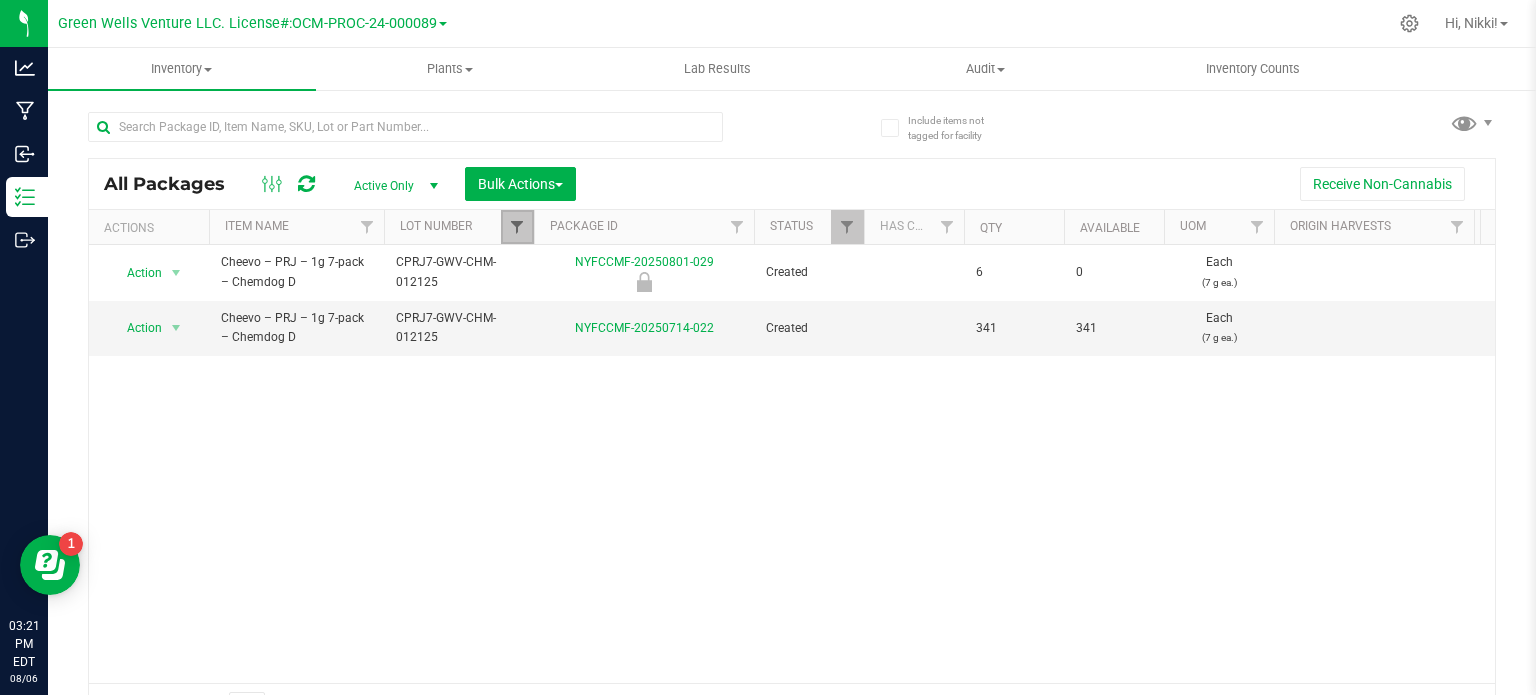 click at bounding box center [517, 227] 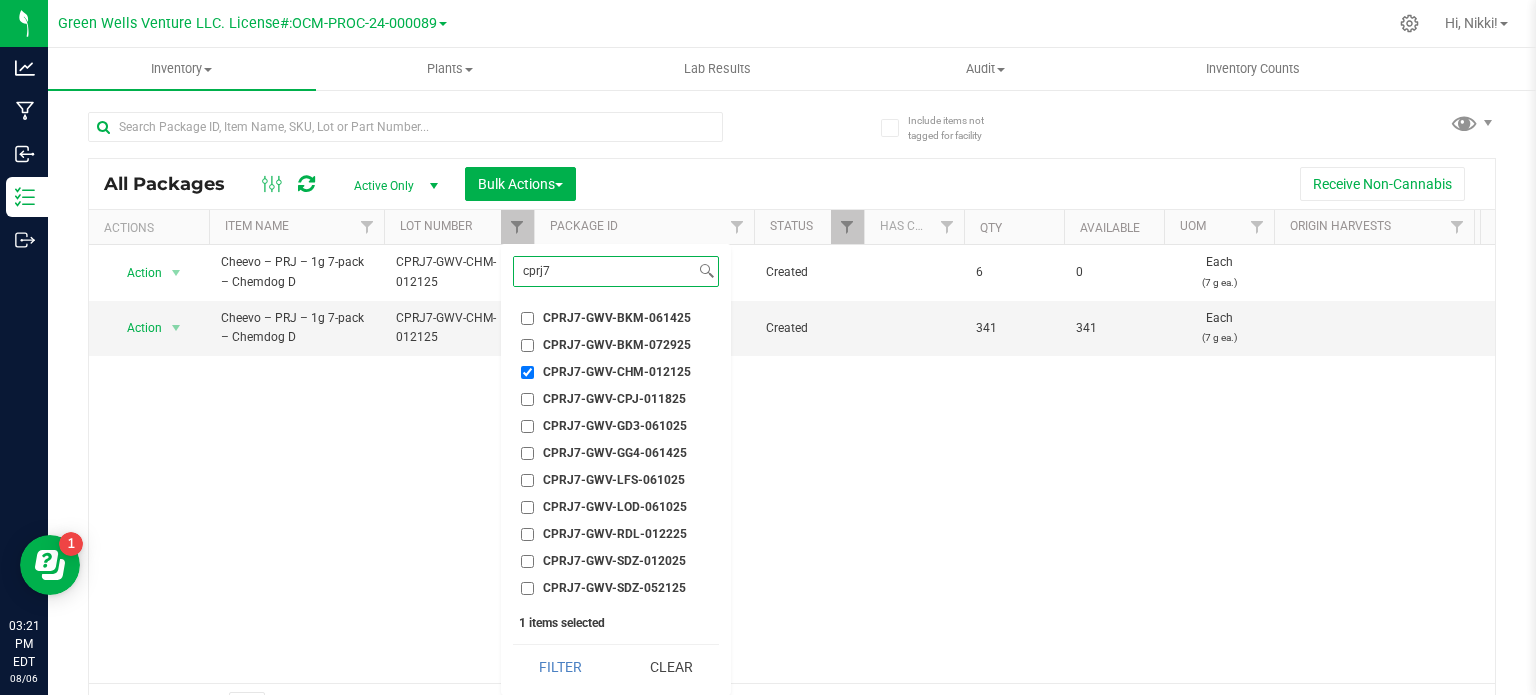 drag, startPoint x: 568, startPoint y: 269, endPoint x: 508, endPoint y: 281, distance: 61.188232 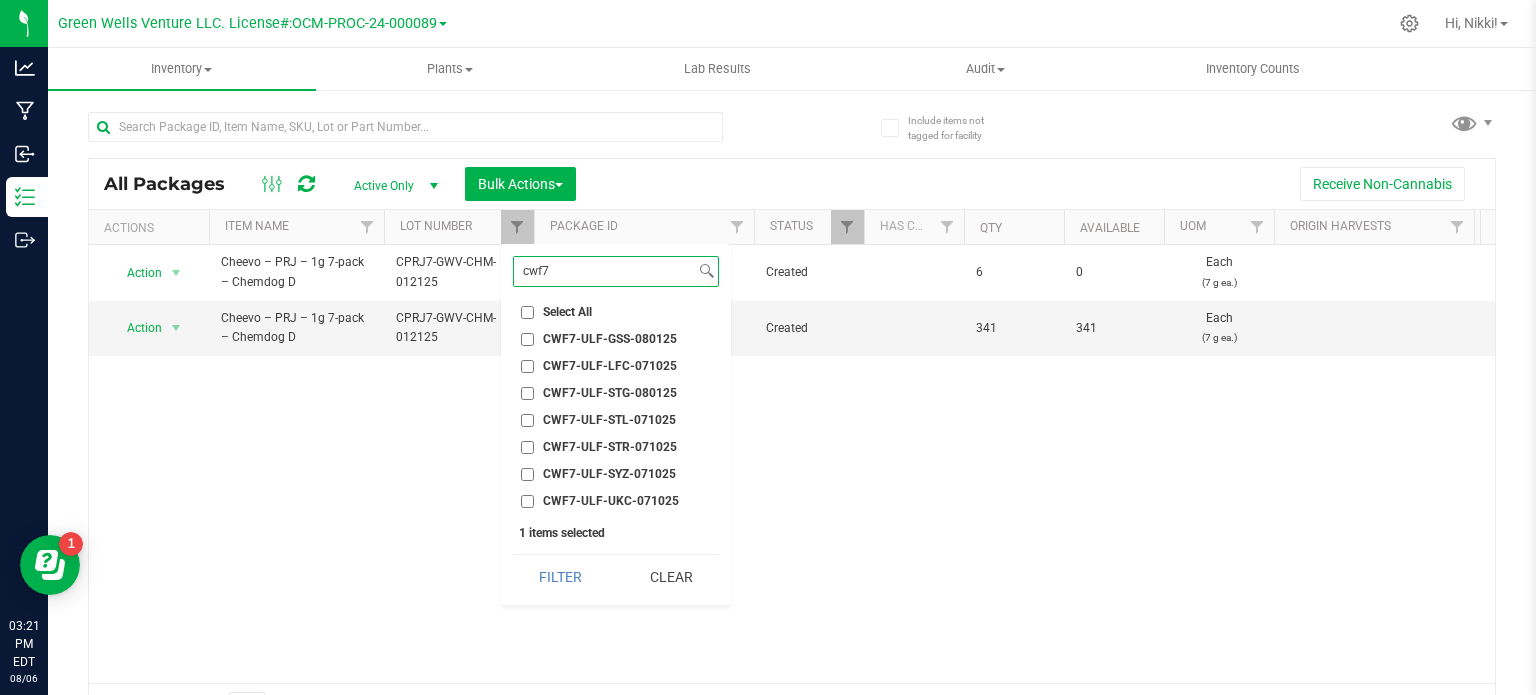 type on "cwf7" 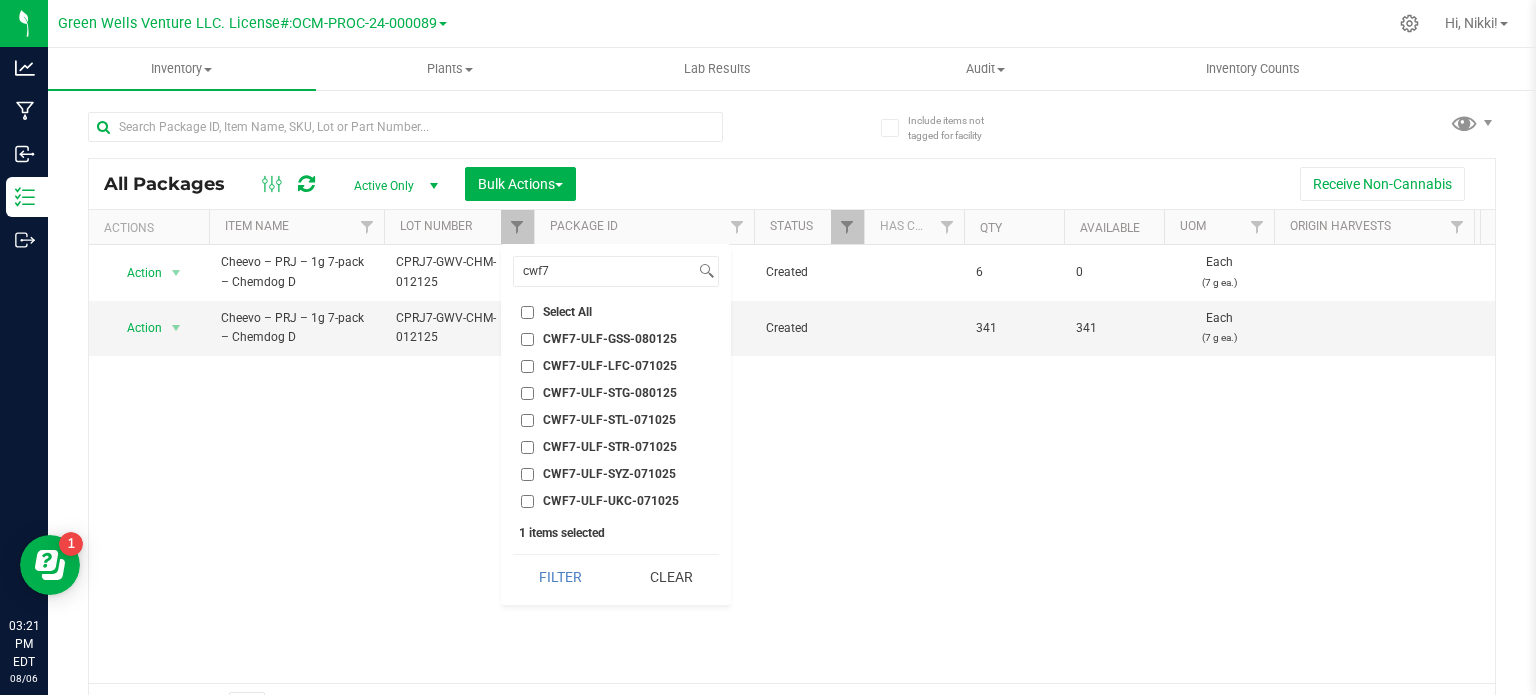 click on "CWF7-ULF-UKC-071025" at bounding box center [527, 501] 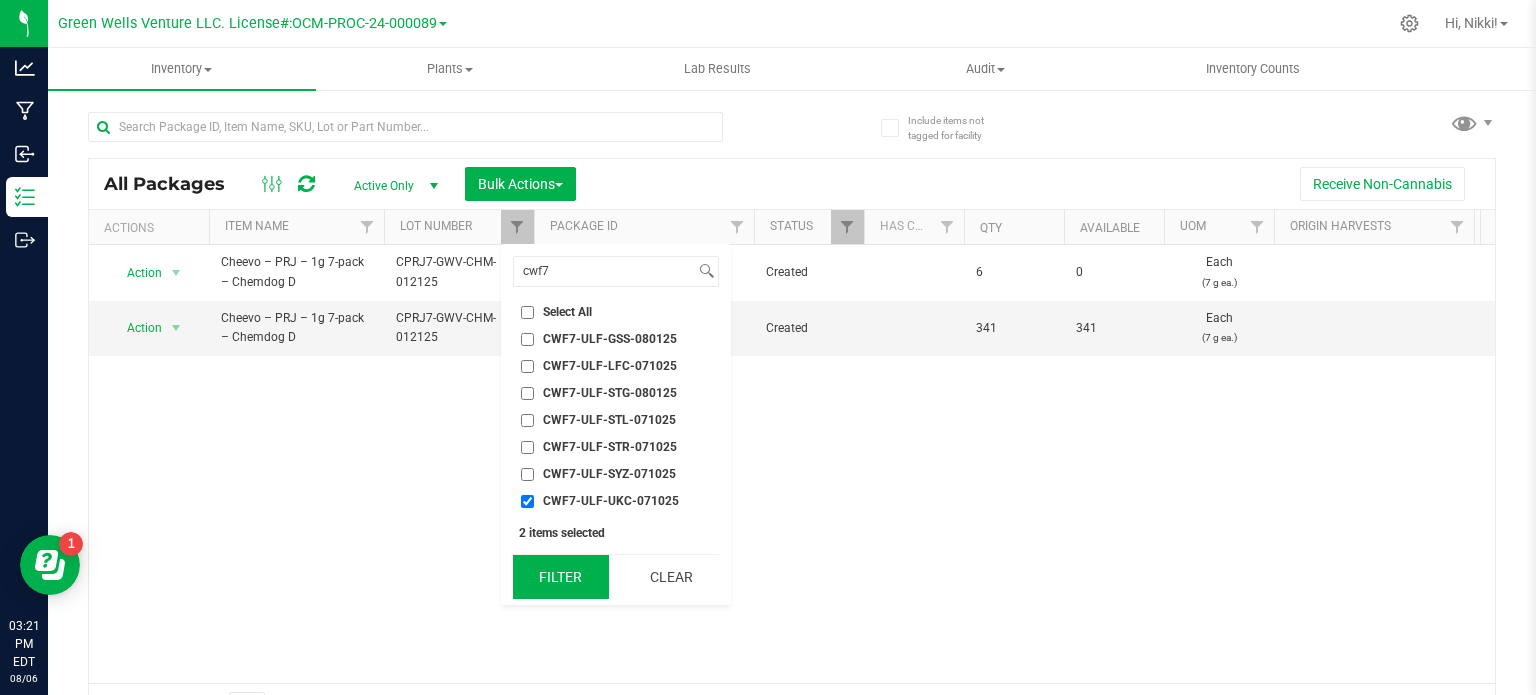 click on "Filter" at bounding box center (561, 577) 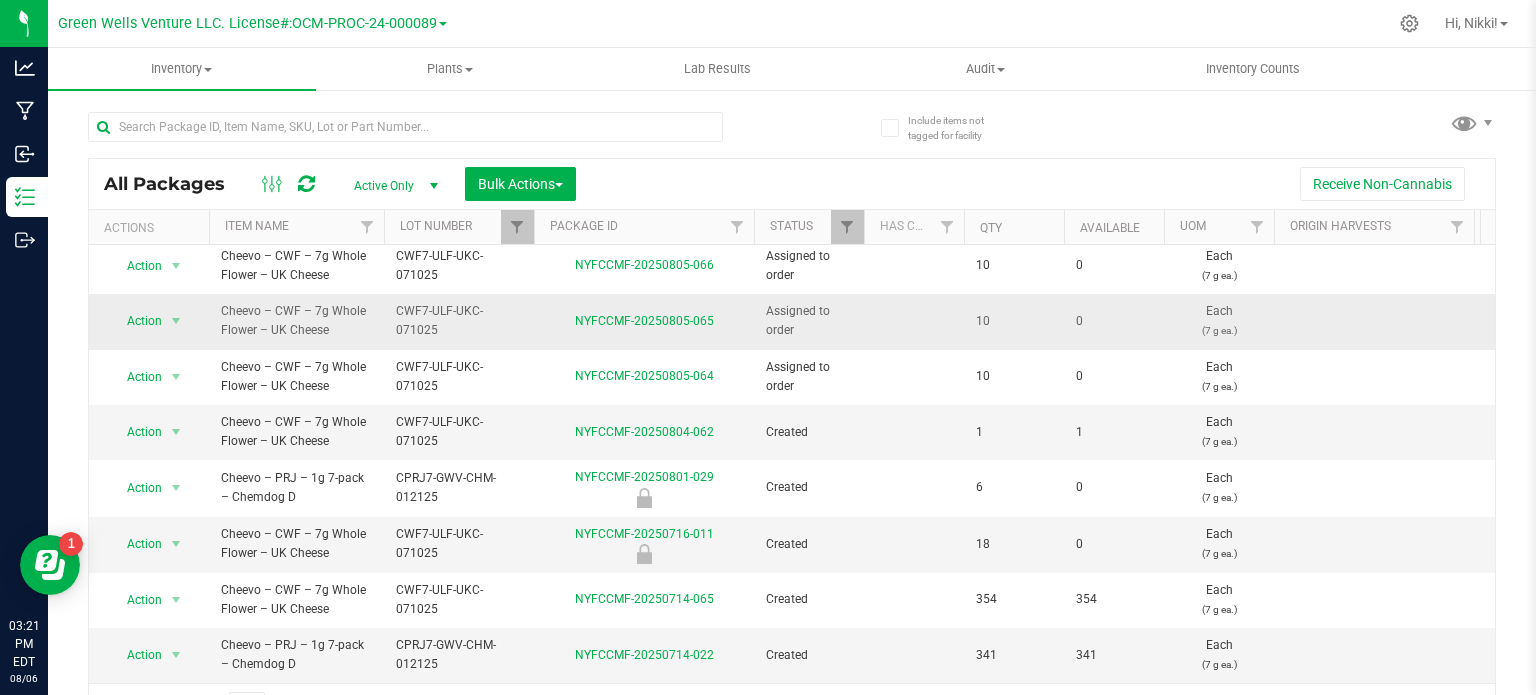 scroll, scrollTop: 129, scrollLeft: 0, axis: vertical 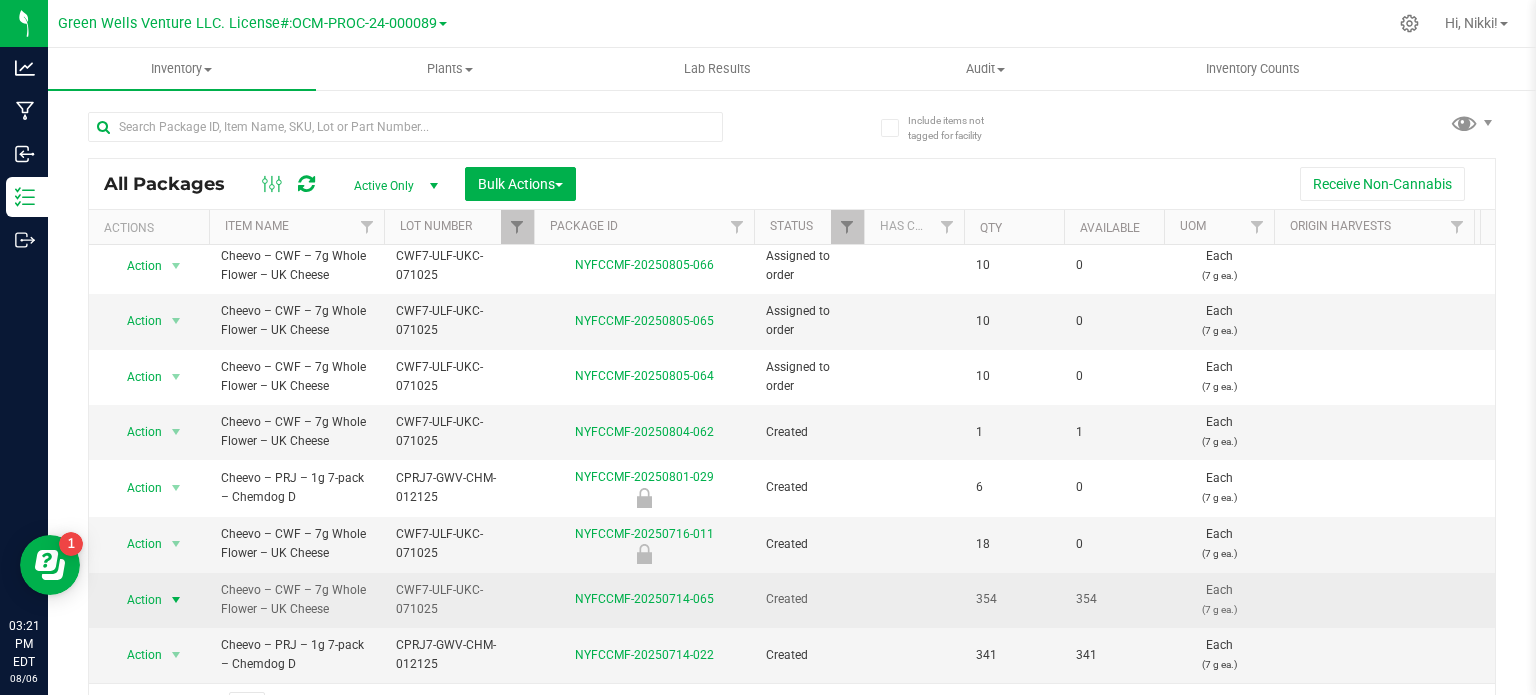 click at bounding box center (176, 600) 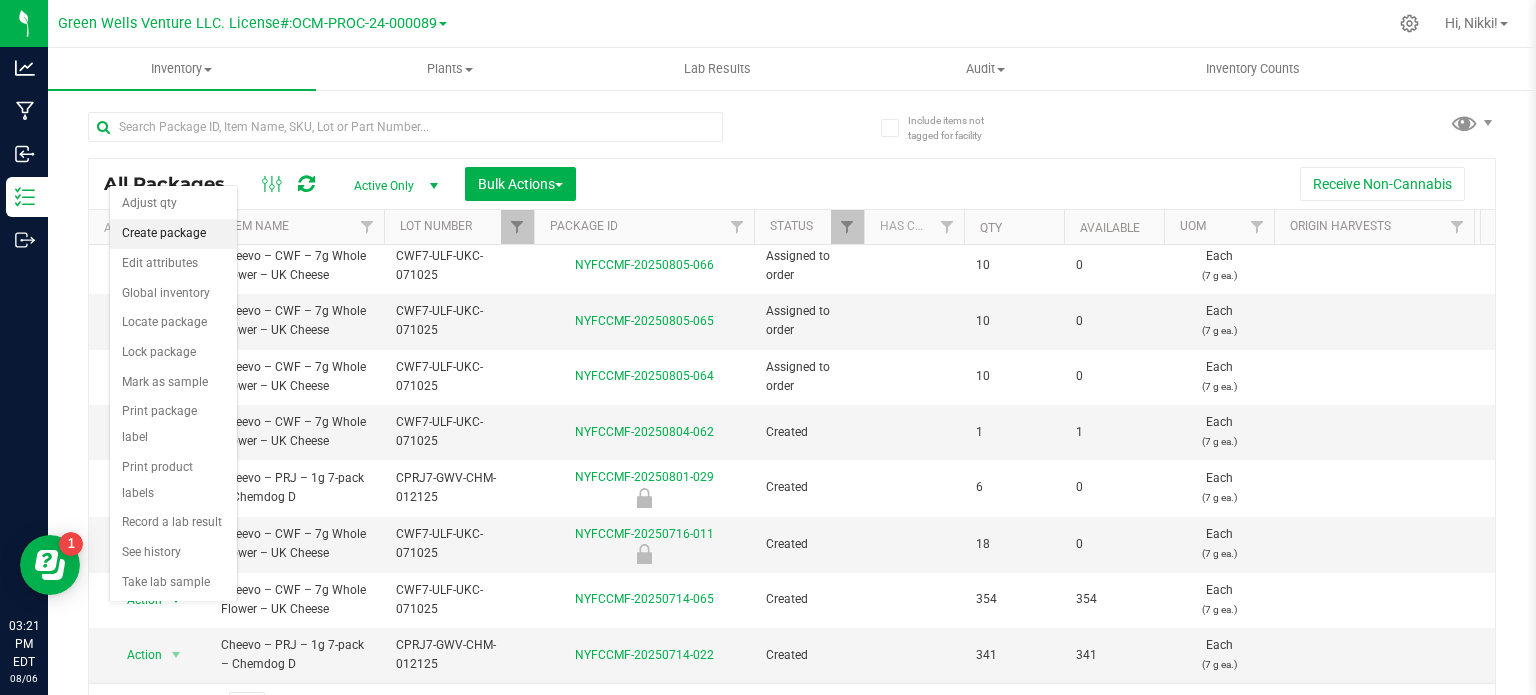 click on "Create package" at bounding box center [173, 234] 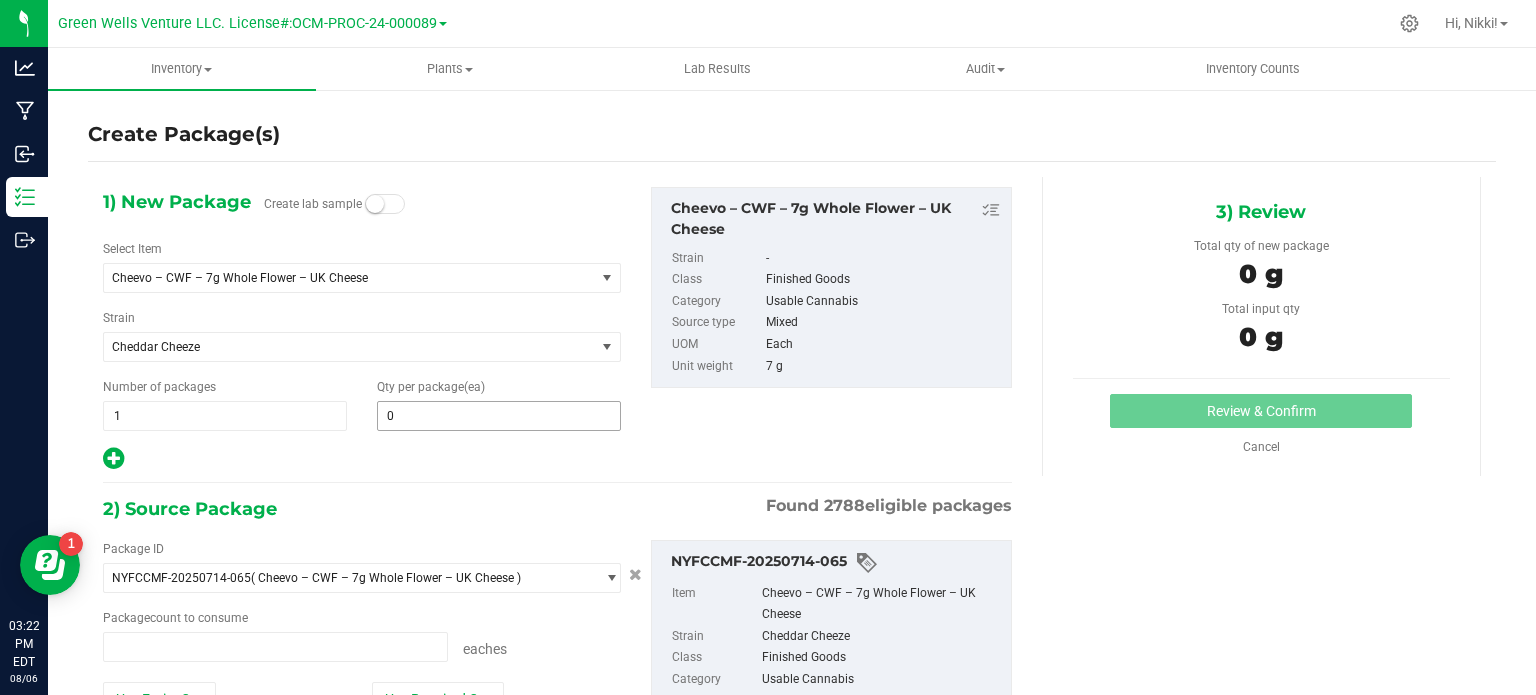 type on "0 ea" 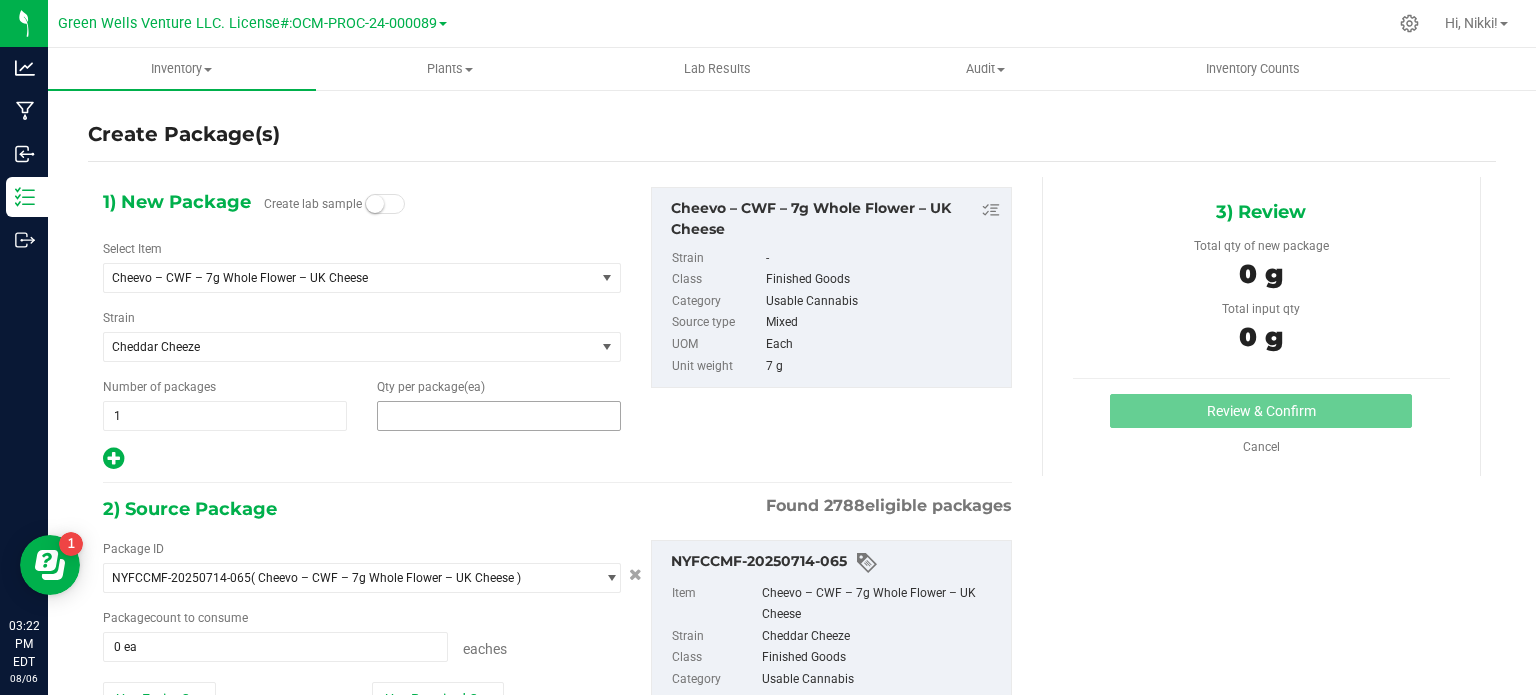 click at bounding box center (499, 416) 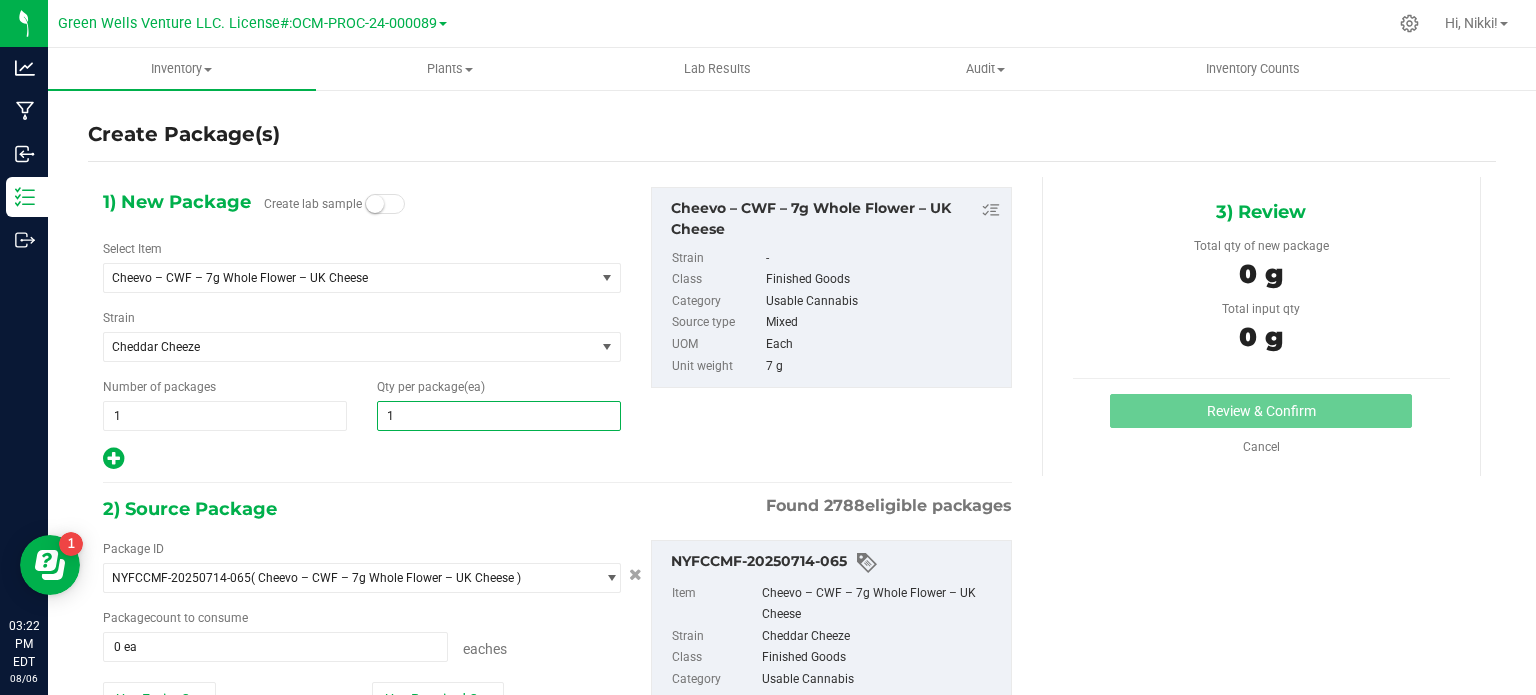 type on "10" 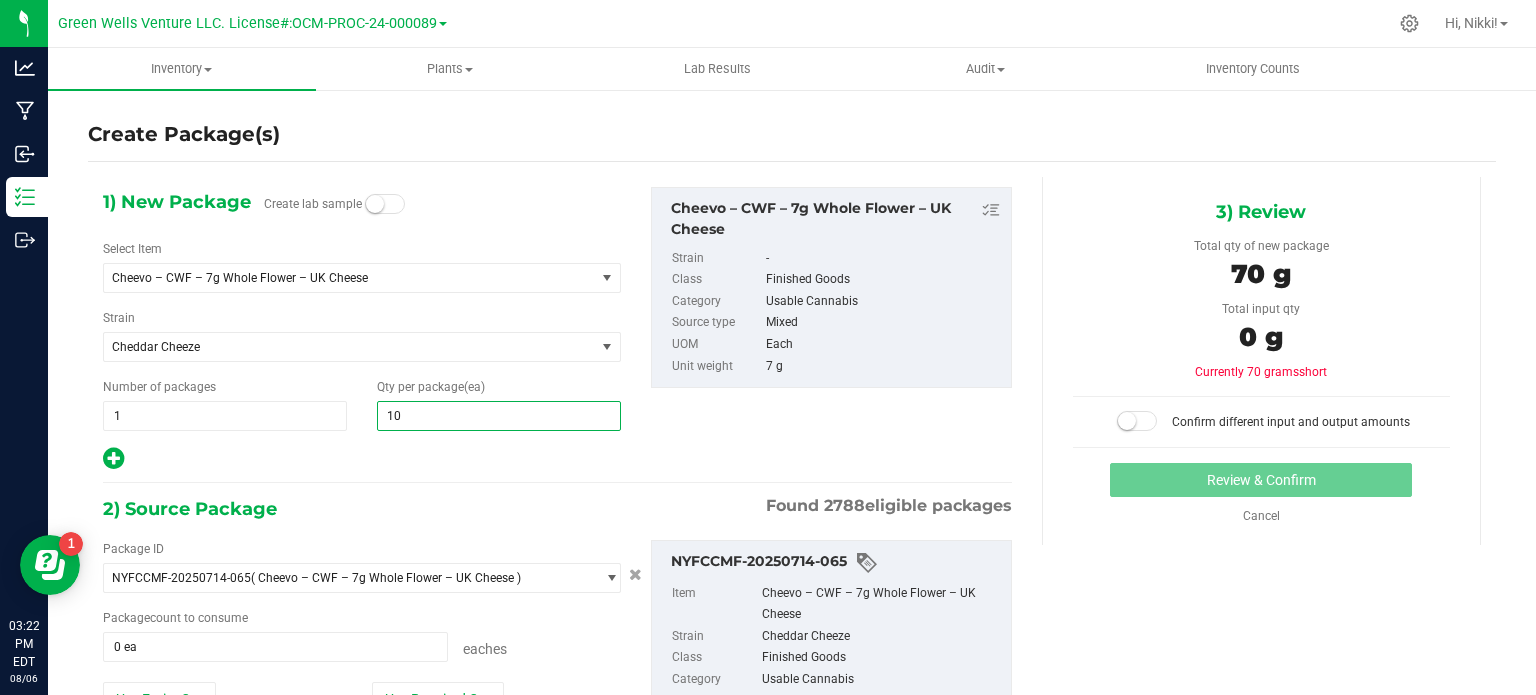 type on "10" 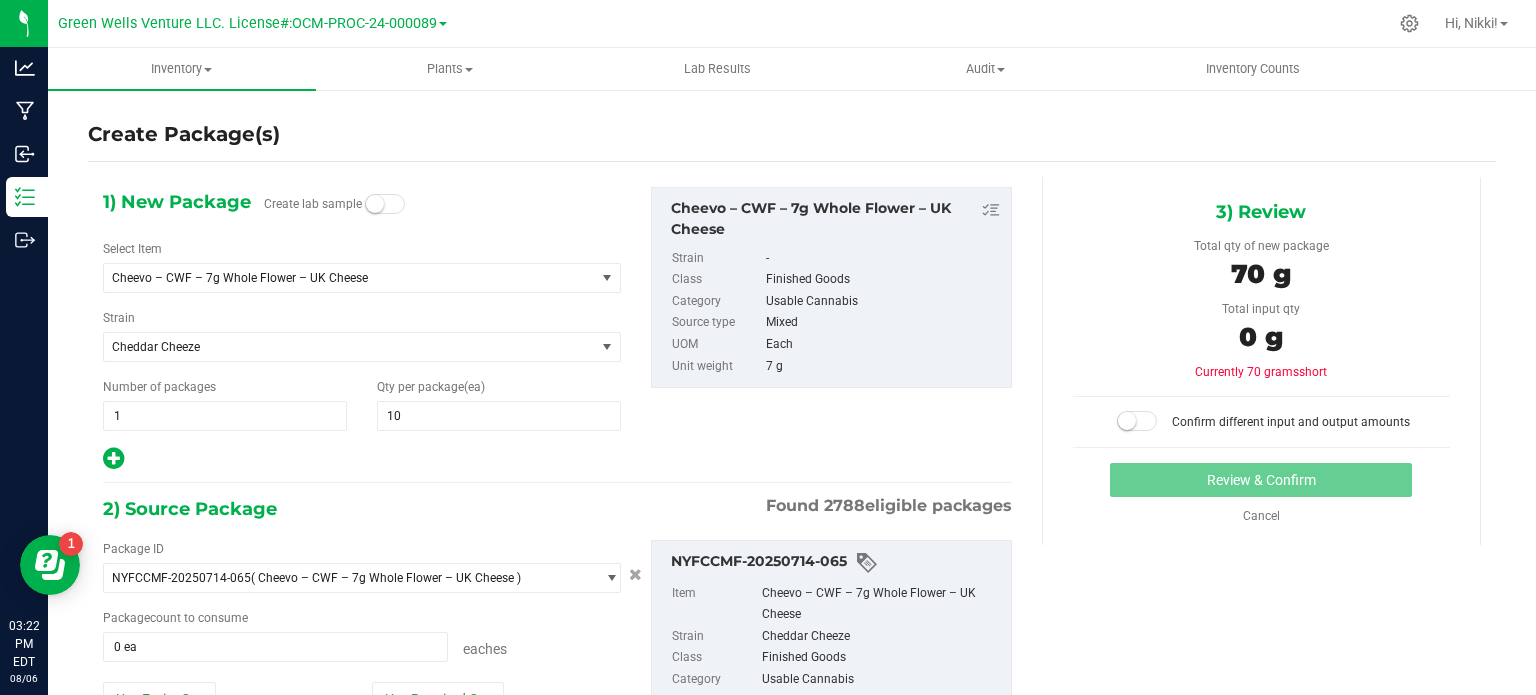 click on "1) New Package
Create lab sample
Select Item
Cheevo – CWF – 7g Whole Flower – UK Cheese
- PRJ - 1g Single - [CITY] Sour Diesel - PRJ - 1g Single - Bernie Hana Butter - PRJ - 1g Single - Black Maple - PRJ - 1g Single - Blue Zushi - PRJ - 1g Single - Chemdog D - PRJ - 1g Single - Redline Haze - PRJ - 1g Single - Tahoe OG .35g (5 Pack) Ice Cream Cake x Blueberry .35g (5 Pack) Jealousy .35g (5 Pack) Melon .5g (2 Pack) Ice Cream Cake x Blueberry .5g (5 Pack) Ice Cream Cake x Blueberry 0.35g (5 Pack) Headband GR Pheno" at bounding box center [792, 514] 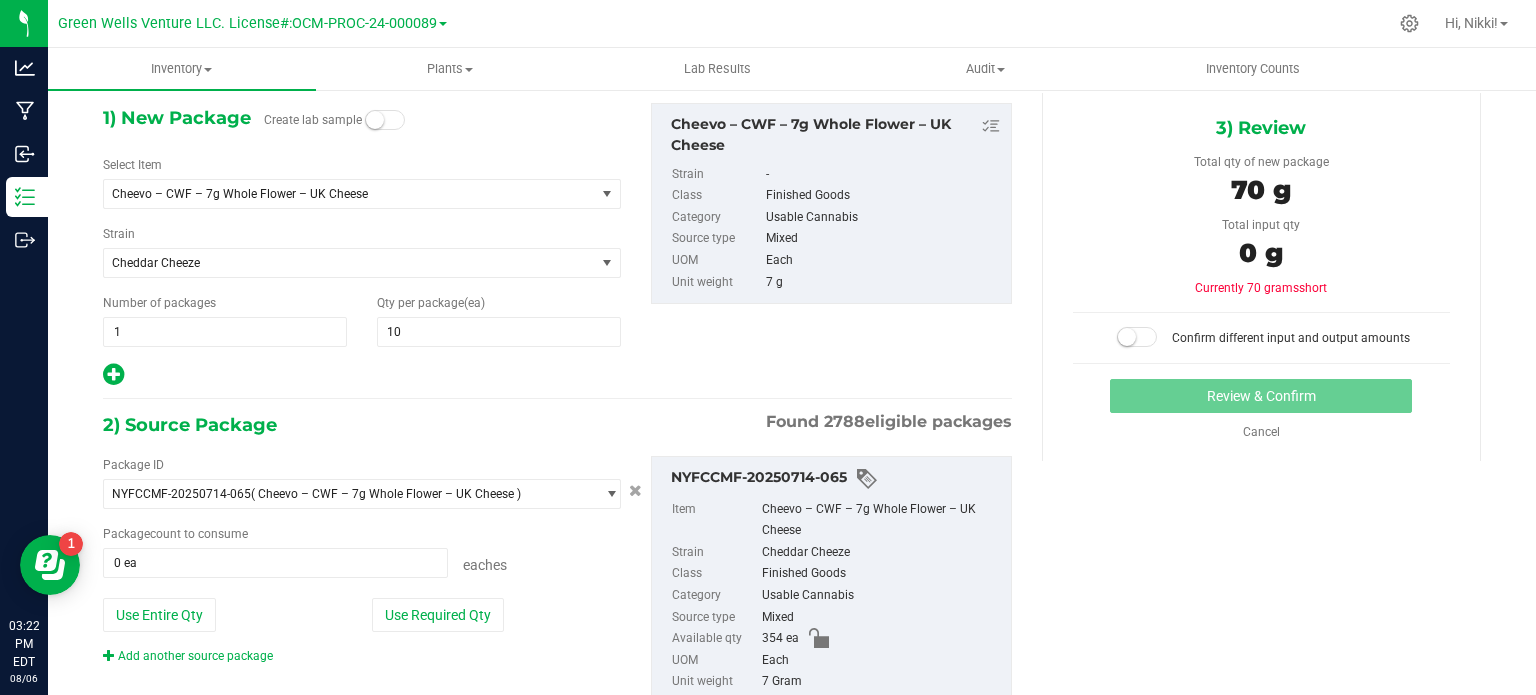 scroll, scrollTop: 170, scrollLeft: 0, axis: vertical 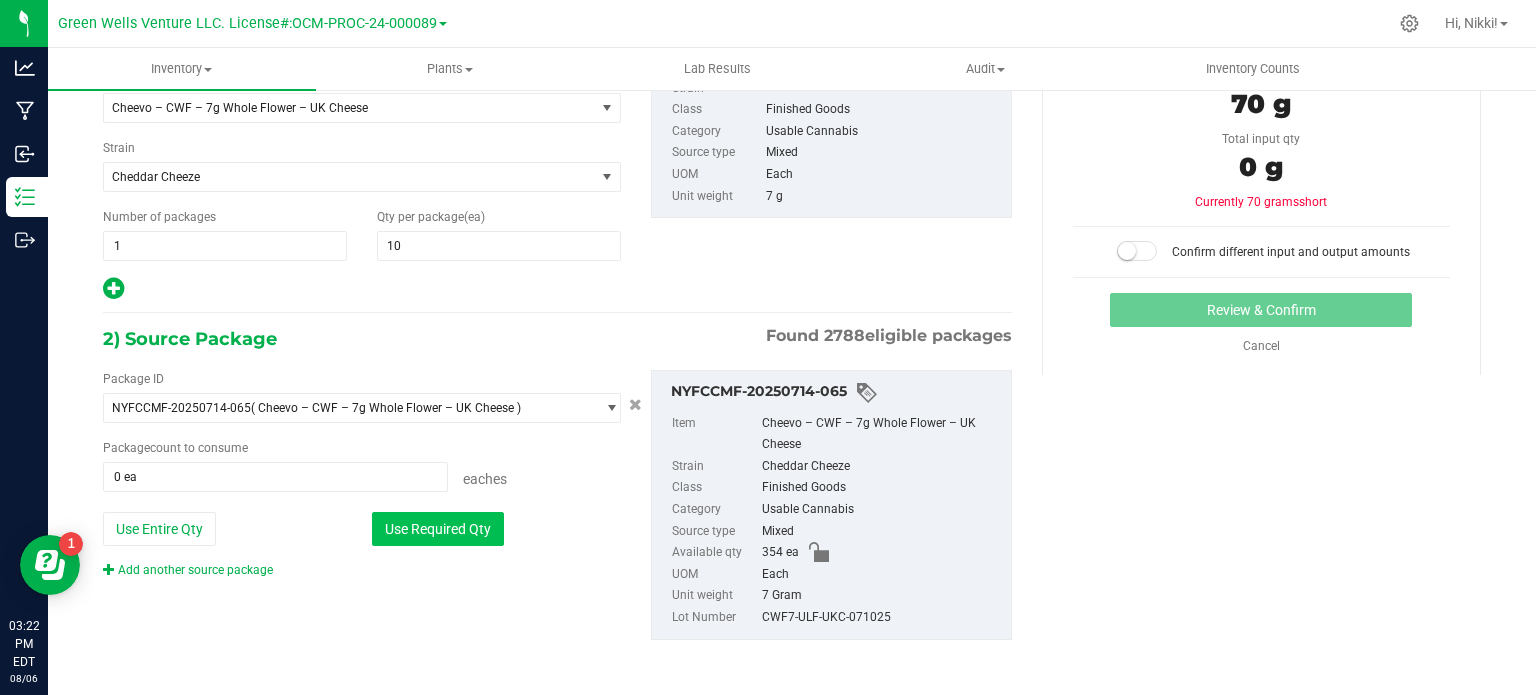 click on "Use Required Qty" at bounding box center (438, 529) 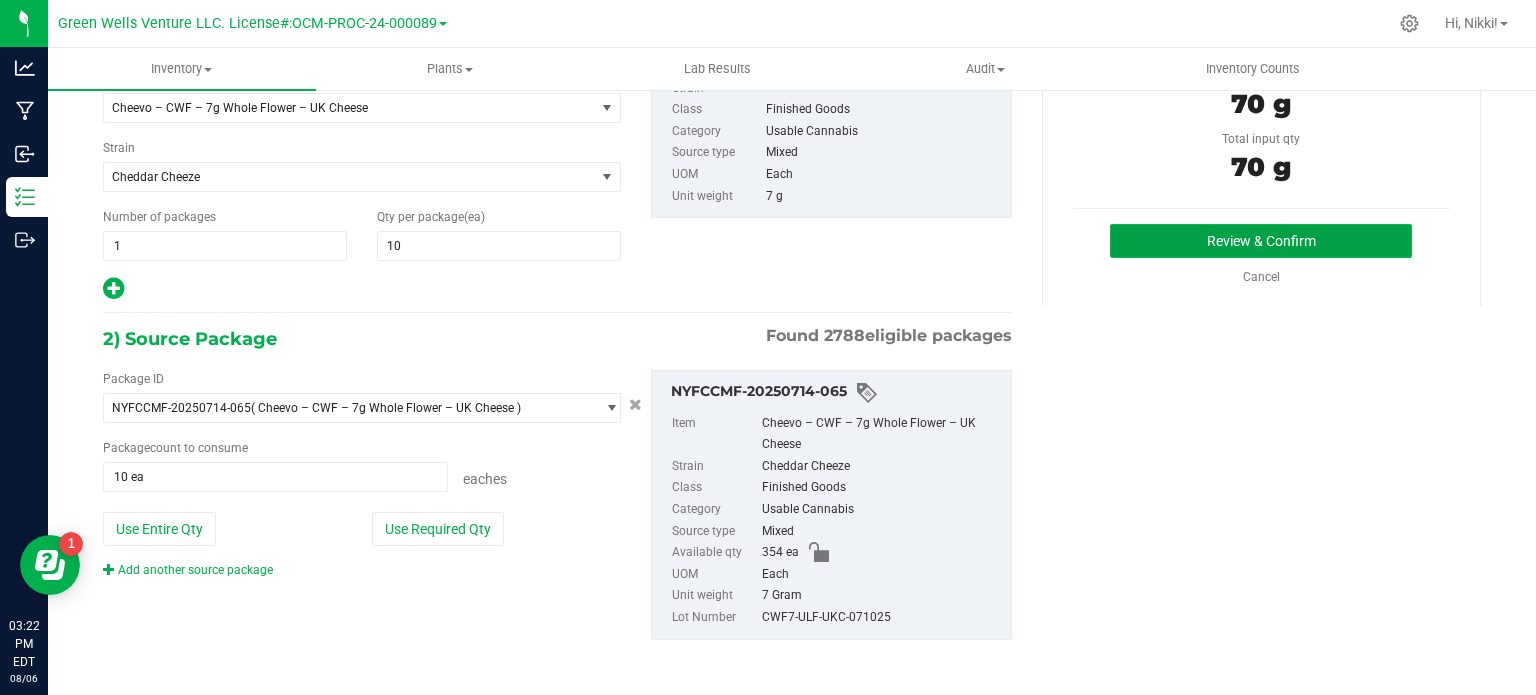 click on "Review & Confirm" at bounding box center (1261, 241) 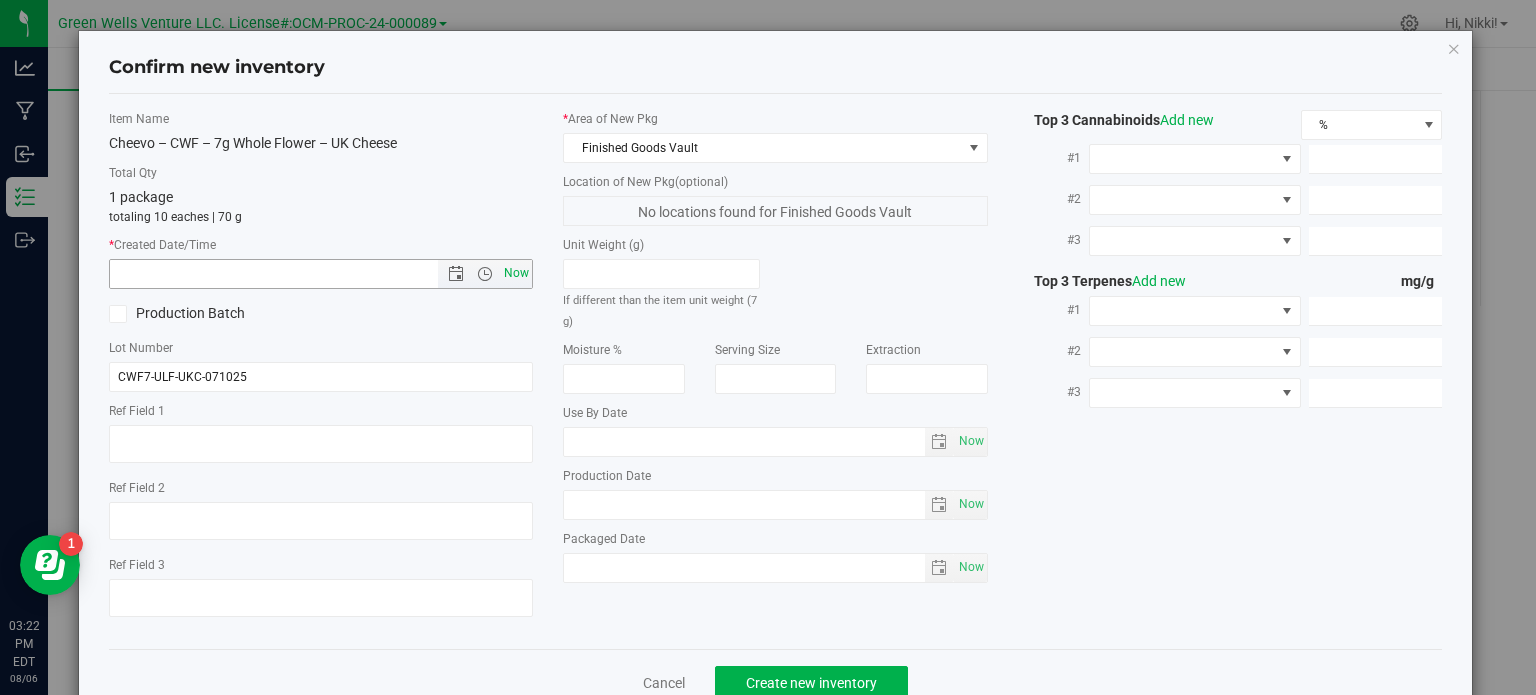 click on "Now" at bounding box center (517, 273) 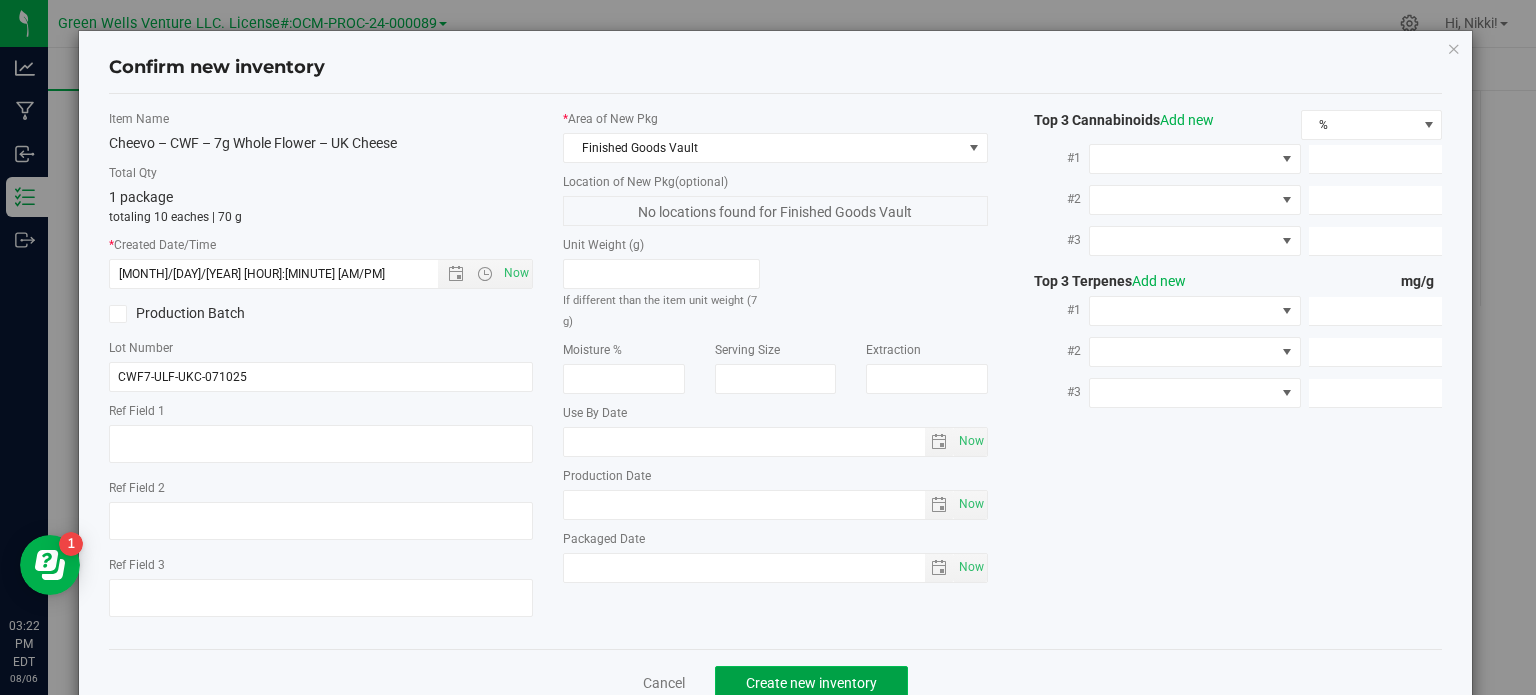 click on "Create new inventory" 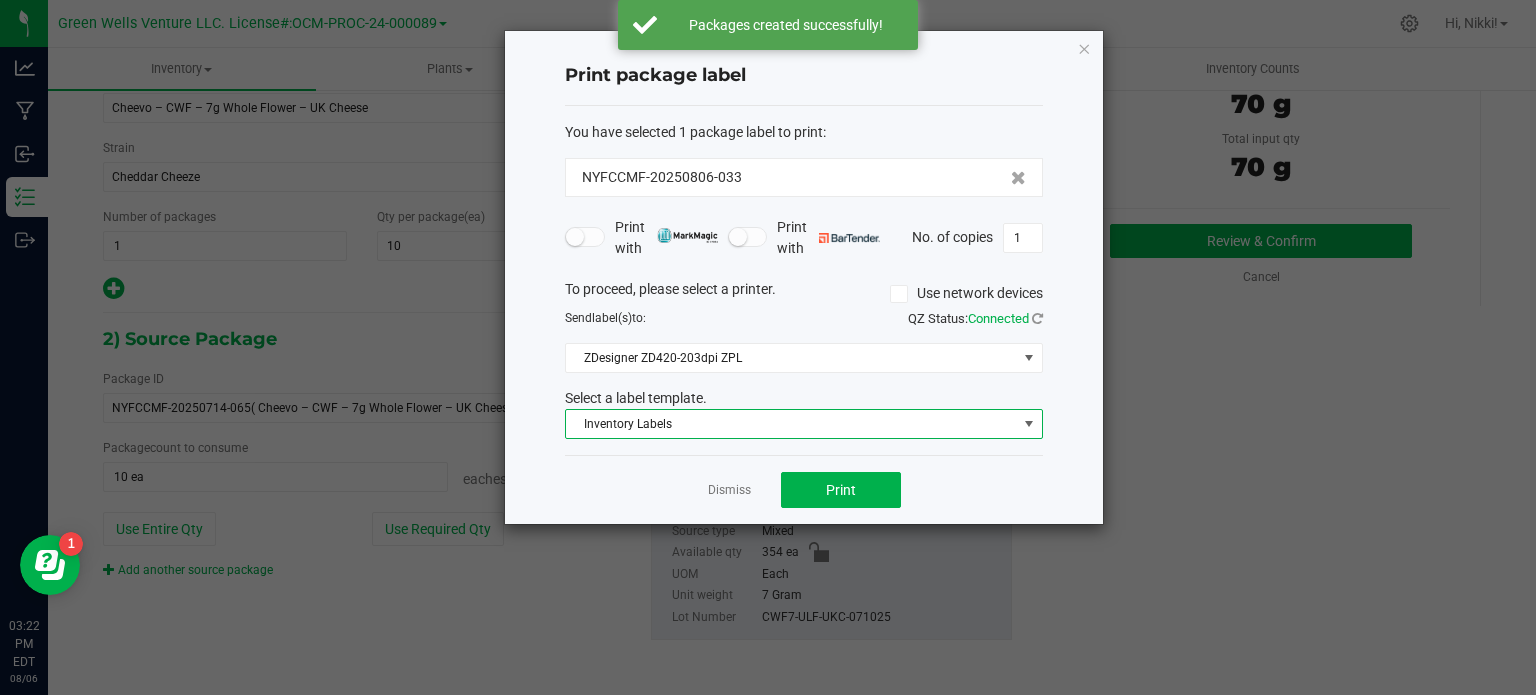 click on "Inventory Labels" at bounding box center [791, 424] 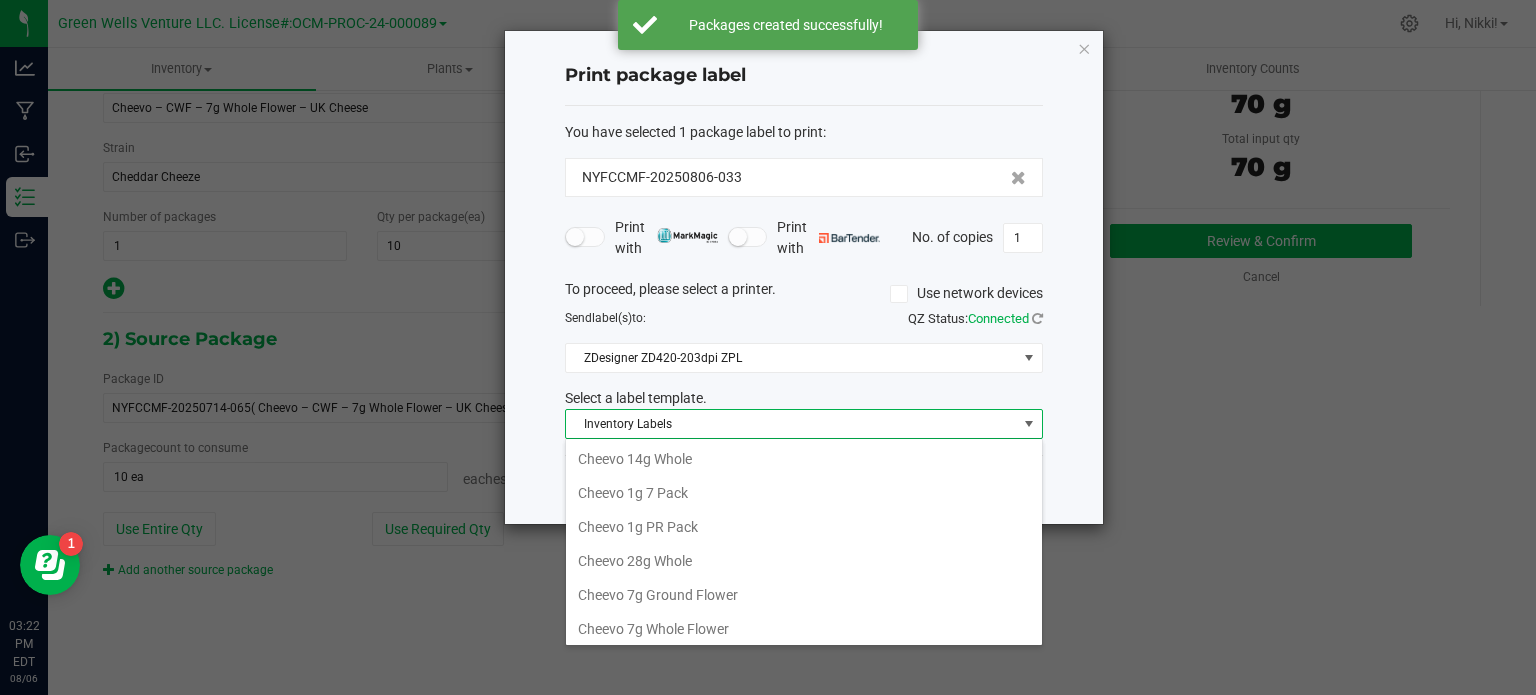 scroll, scrollTop: 337, scrollLeft: 0, axis: vertical 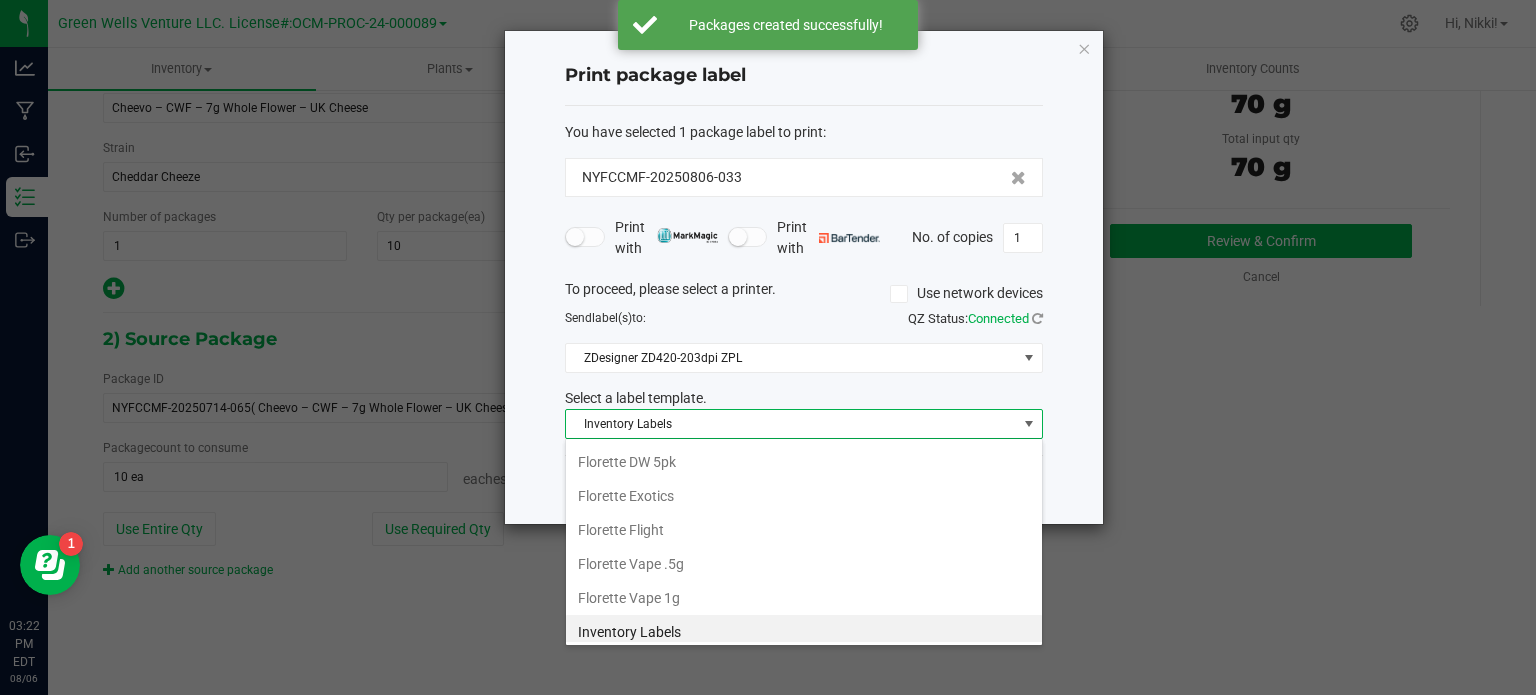 click on "Inventory Labels" at bounding box center [791, 424] 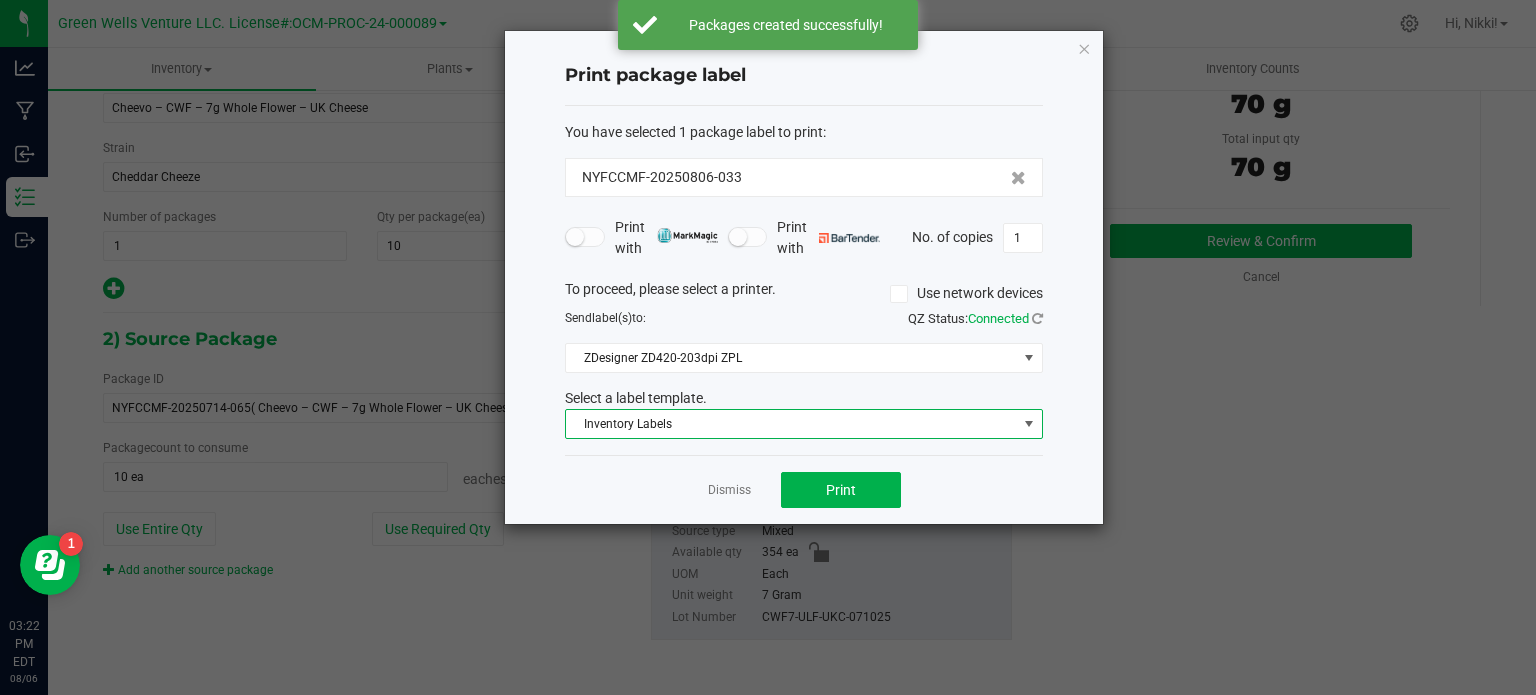 click on "Inventory Labels" at bounding box center (791, 424) 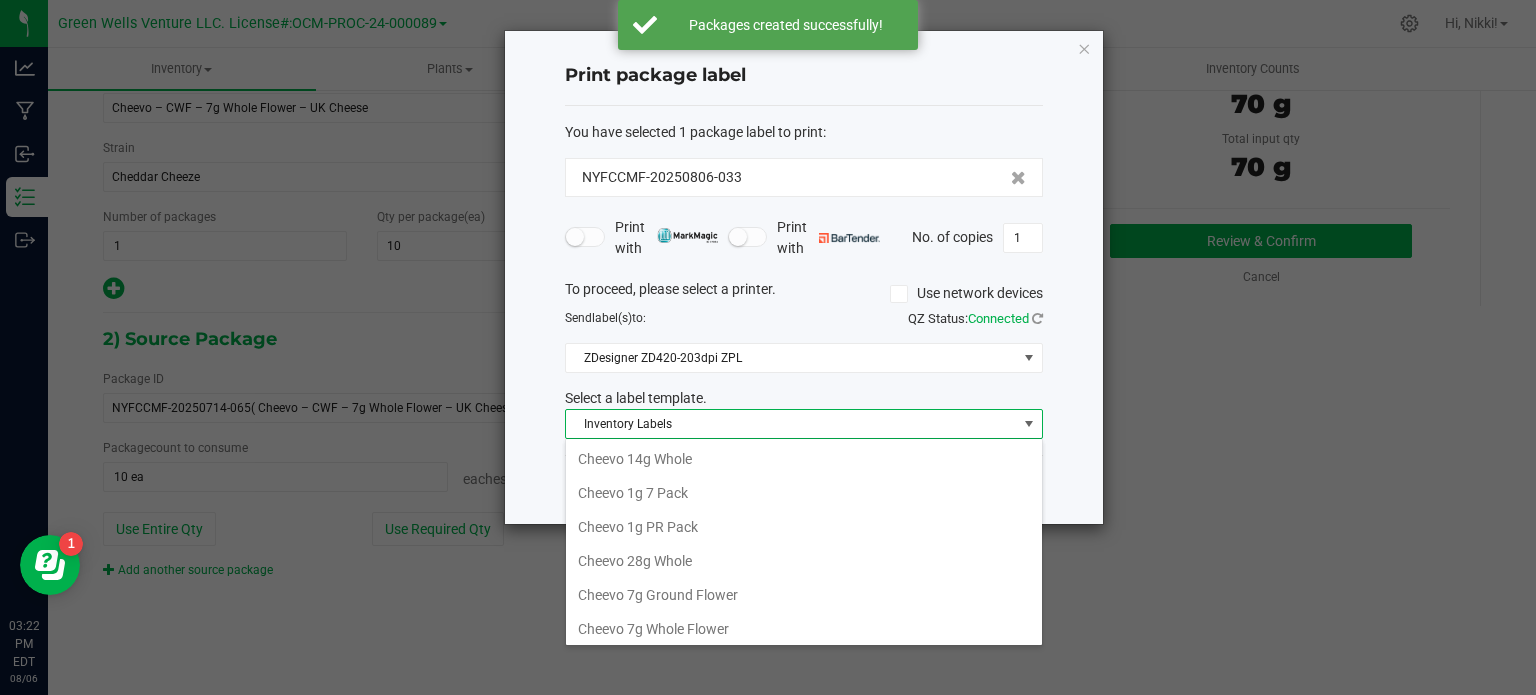 scroll, scrollTop: 337, scrollLeft: 0, axis: vertical 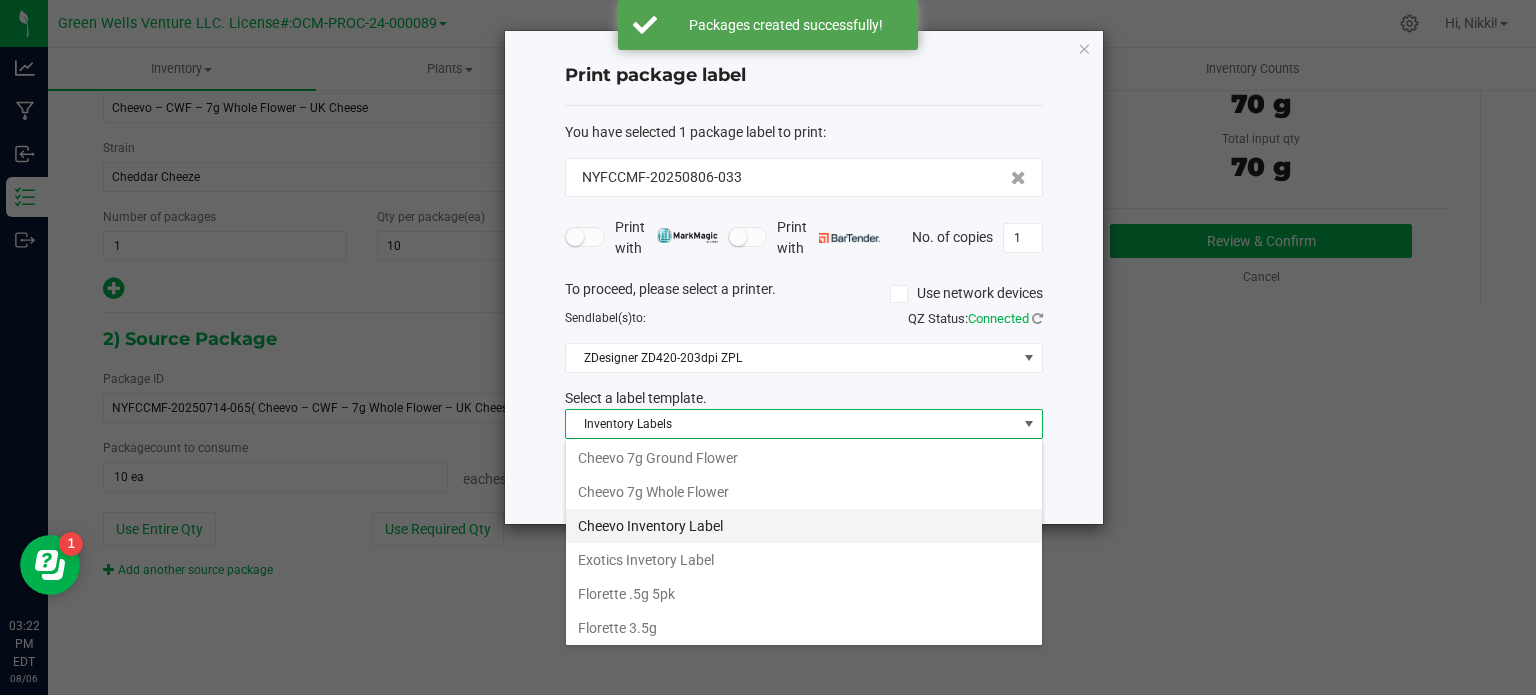 click on "Cheevo Inventory Label" at bounding box center (804, 526) 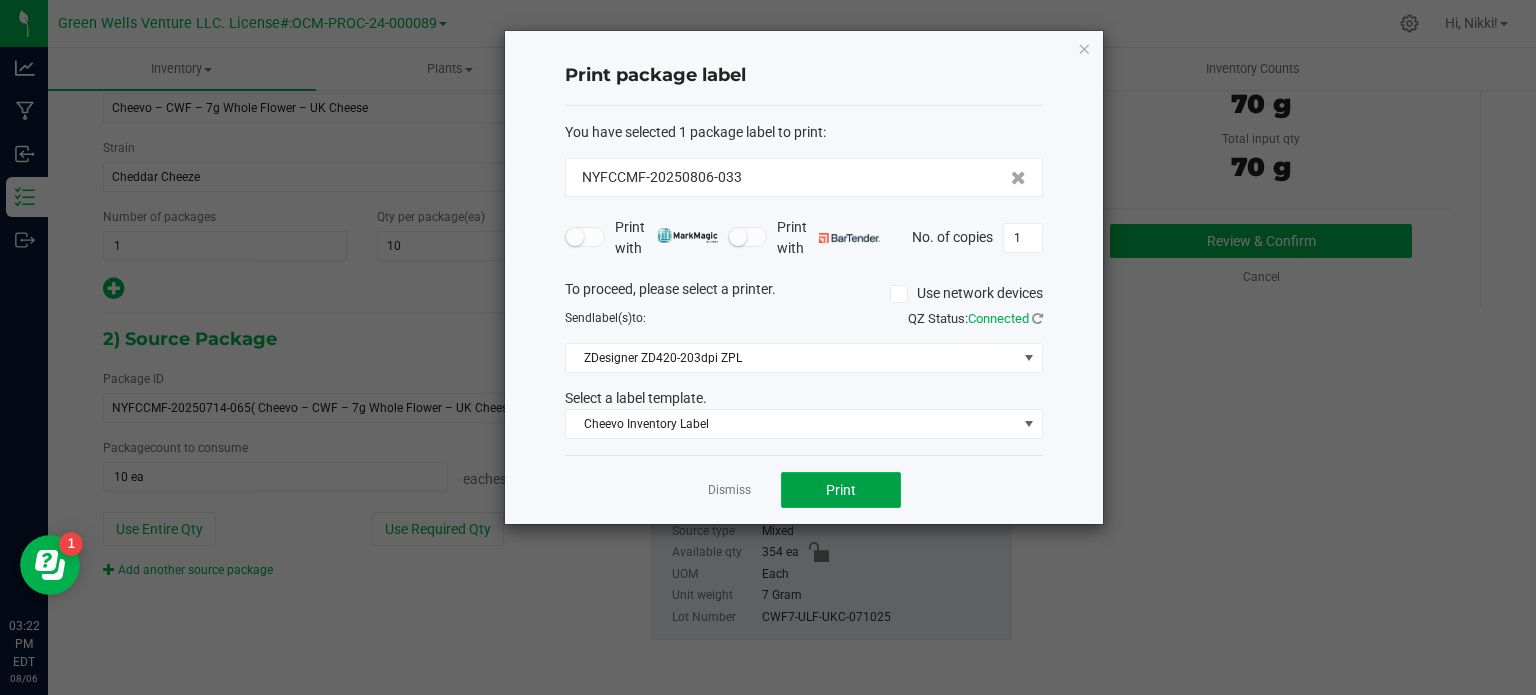 click on "Print" 